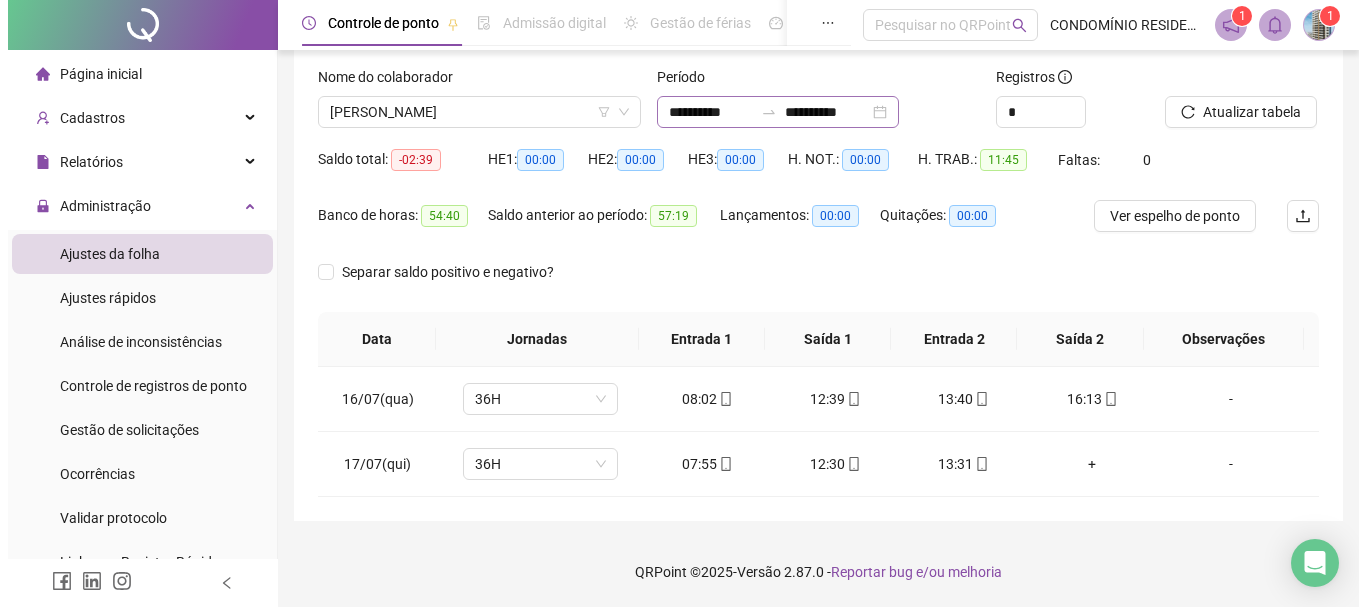 scroll, scrollTop: 118, scrollLeft: 0, axis: vertical 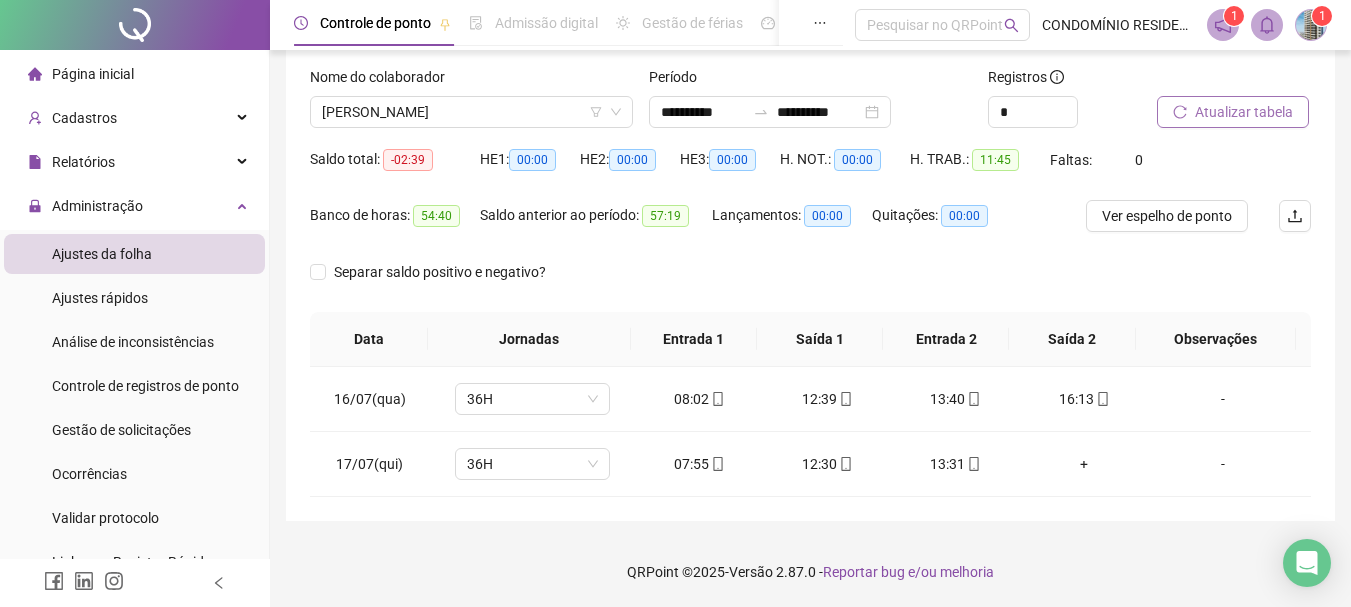 click on "Atualizar tabela" at bounding box center (1244, 112) 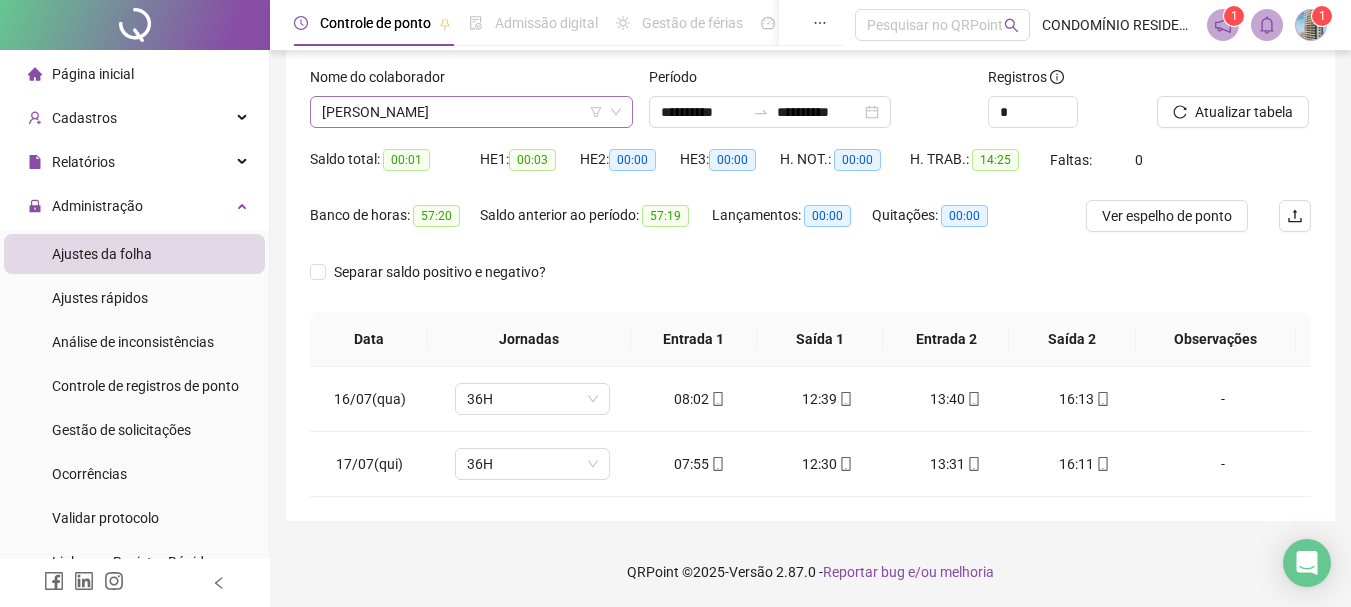 click on "[PERSON_NAME]" at bounding box center (471, 112) 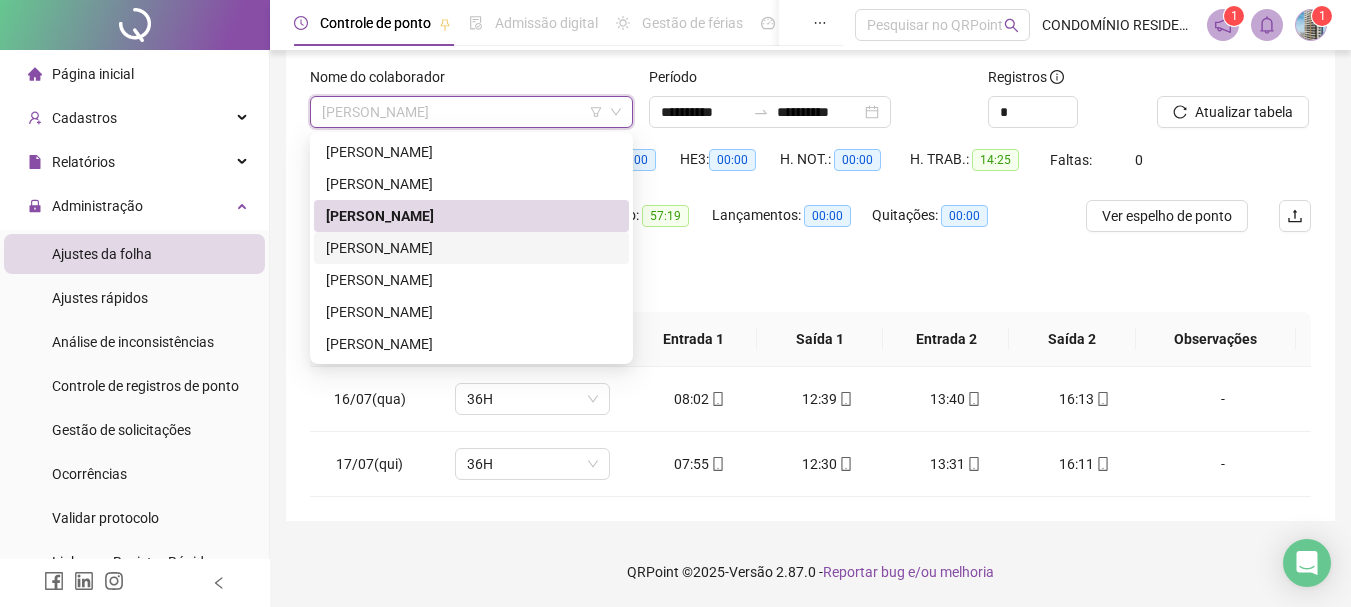 click on "[PERSON_NAME]" at bounding box center (471, 248) 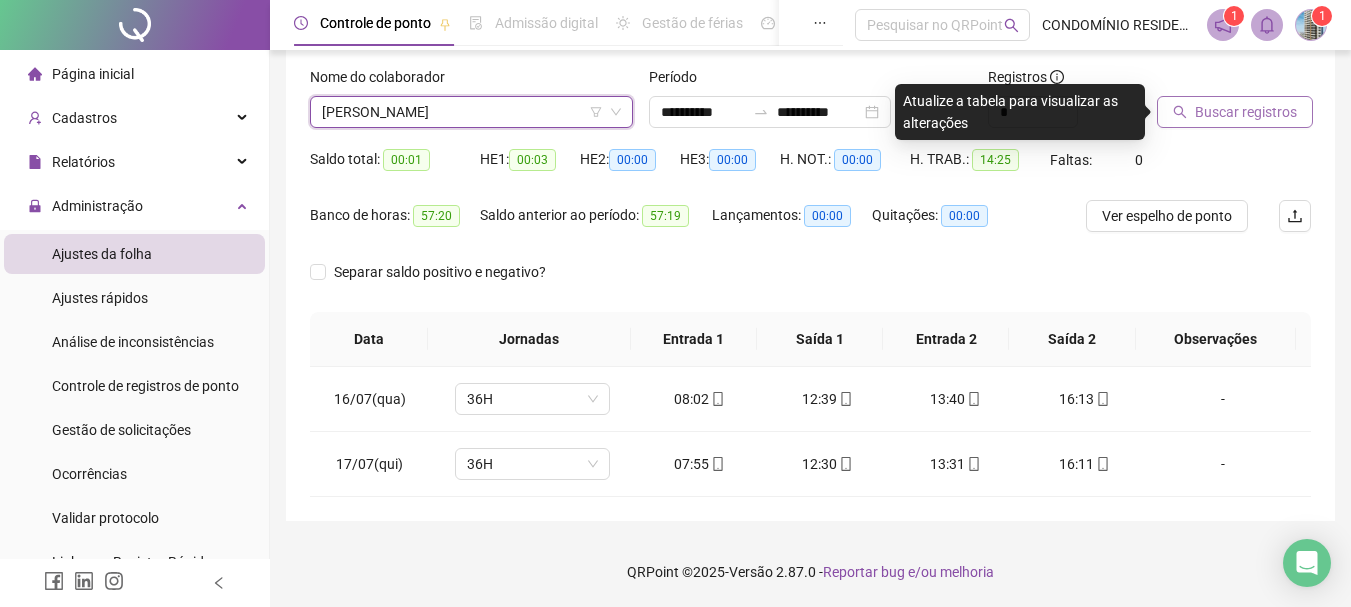 click on "Buscar registros" at bounding box center (1246, 112) 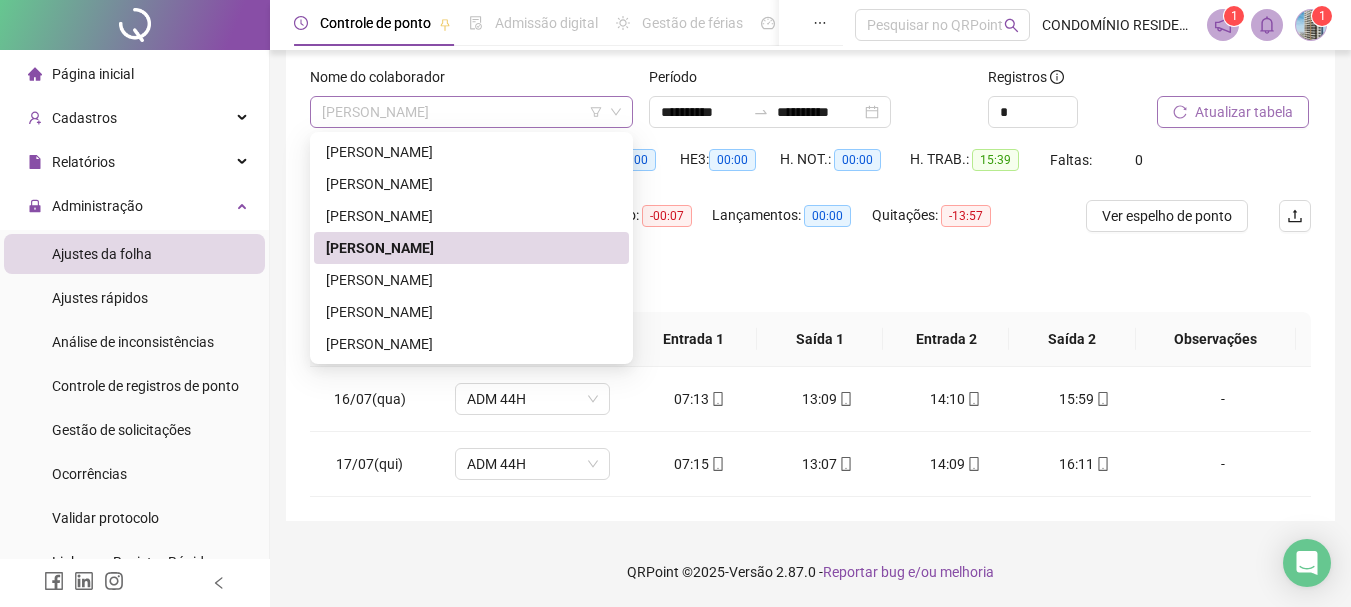 click on "[PERSON_NAME]" at bounding box center (471, 112) 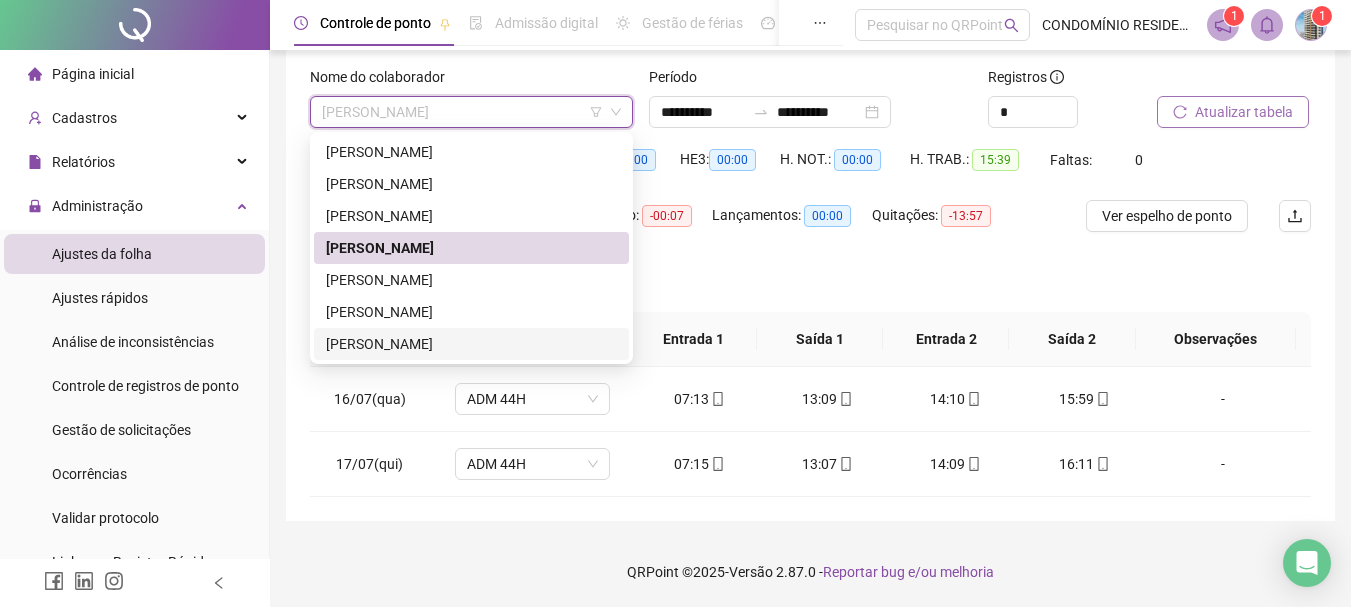 click on "[PERSON_NAME]" at bounding box center [471, 344] 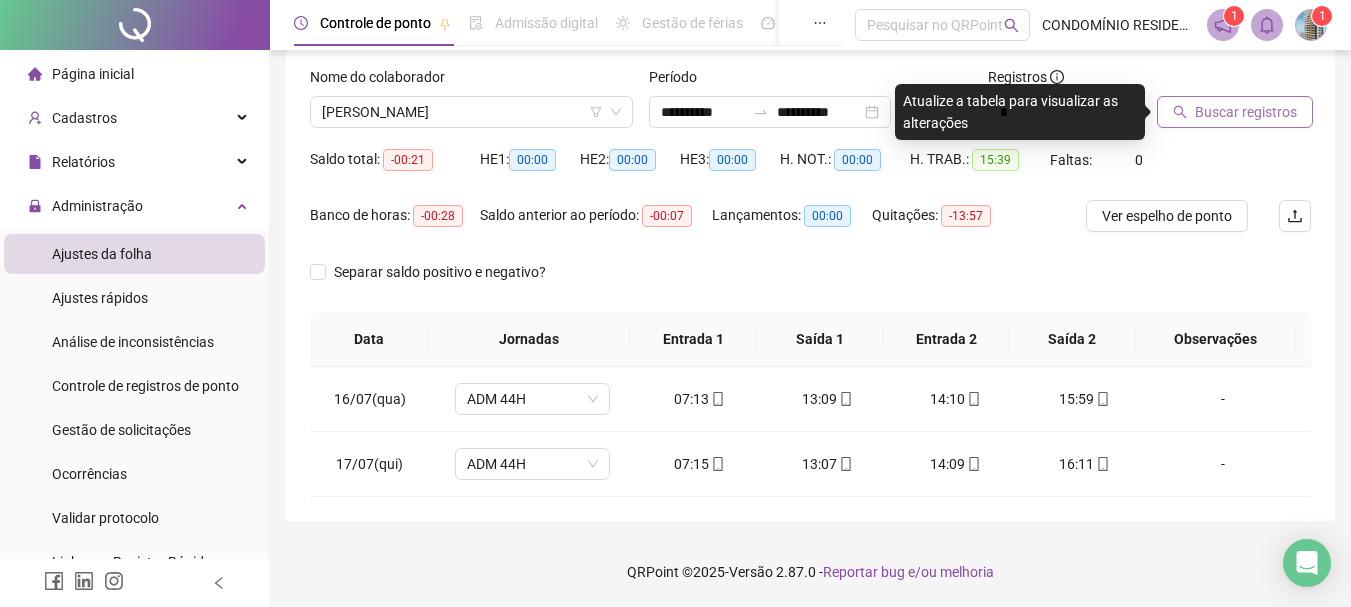 click on "Buscar registros" at bounding box center [1246, 112] 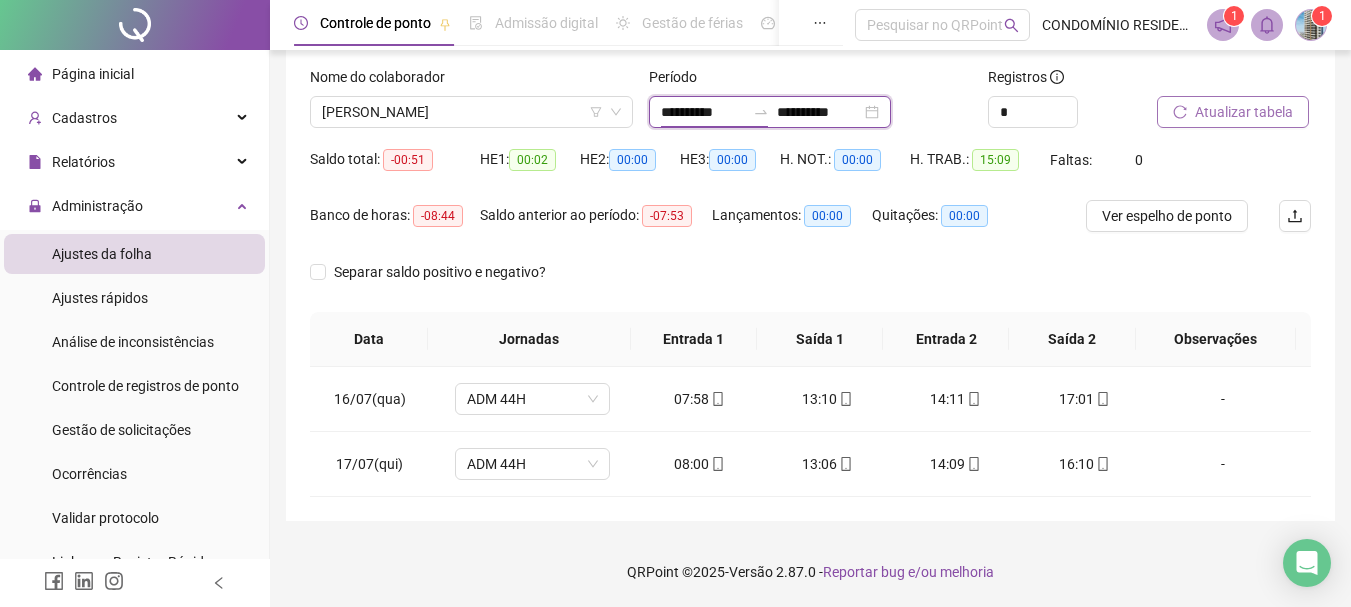 click on "**********" at bounding box center [703, 112] 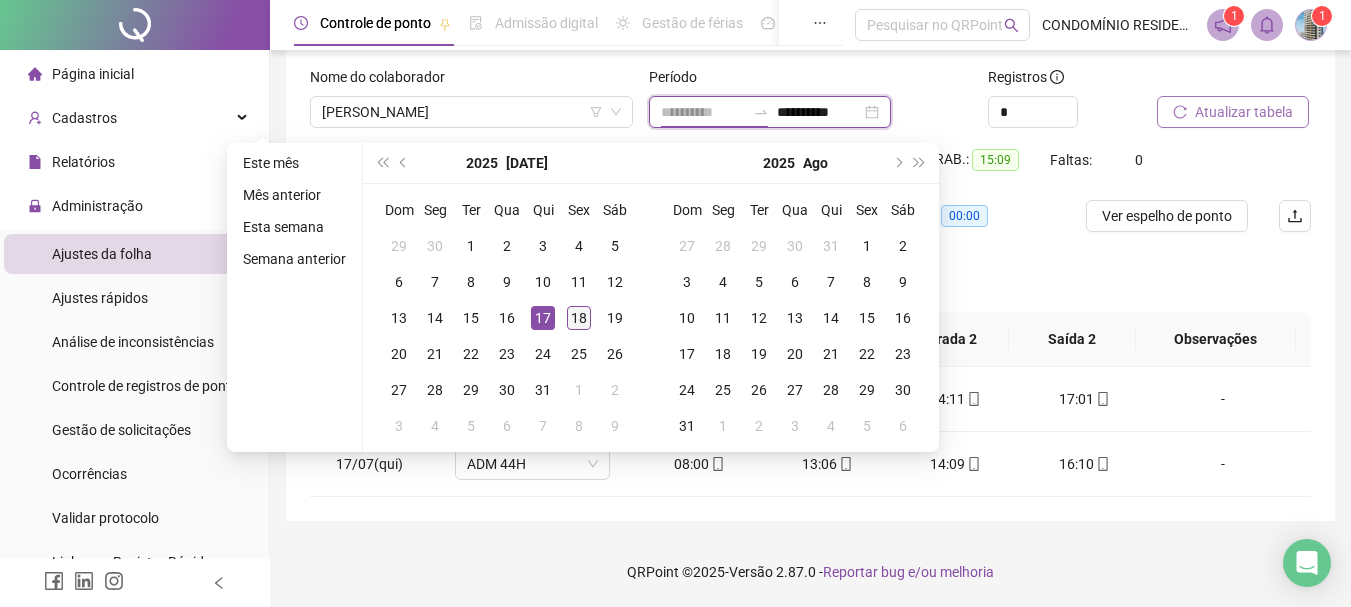 type on "**********" 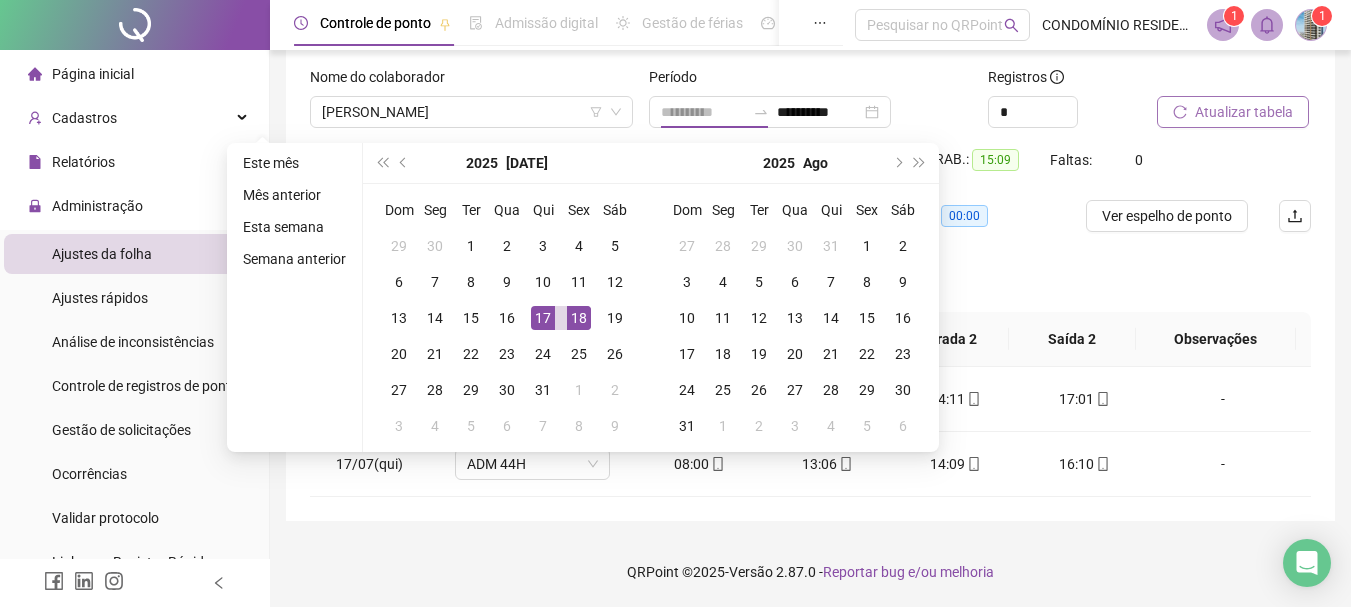 click on "18" at bounding box center [579, 318] 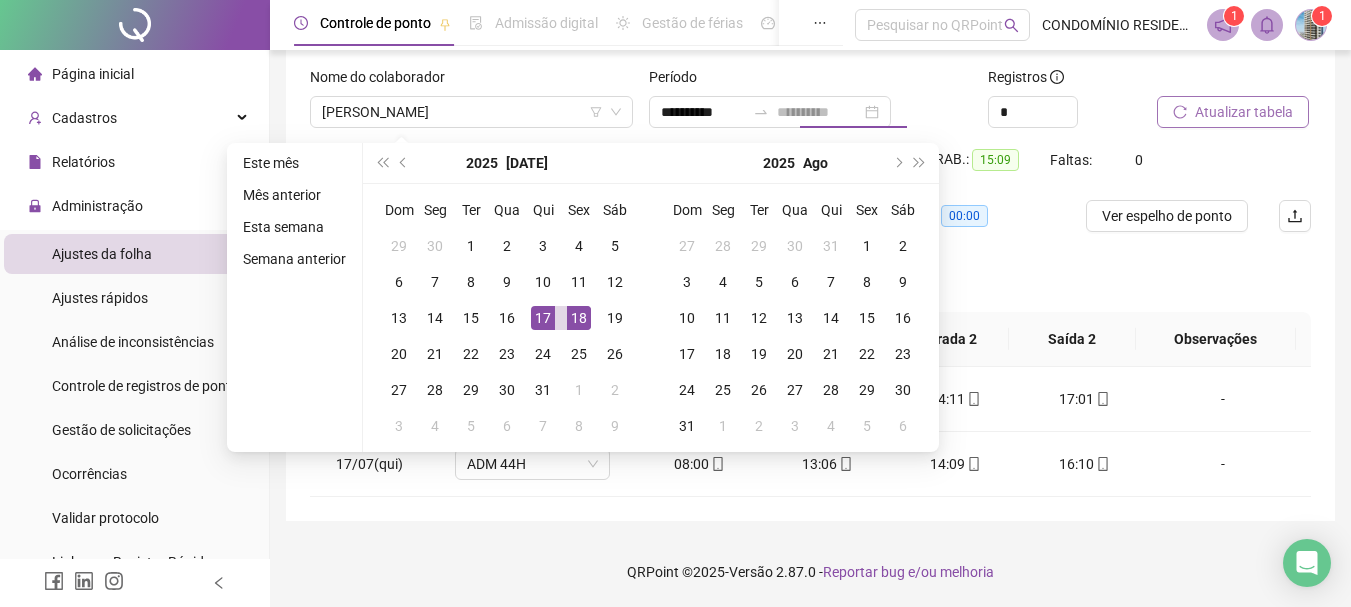 click on "18" at bounding box center (579, 318) 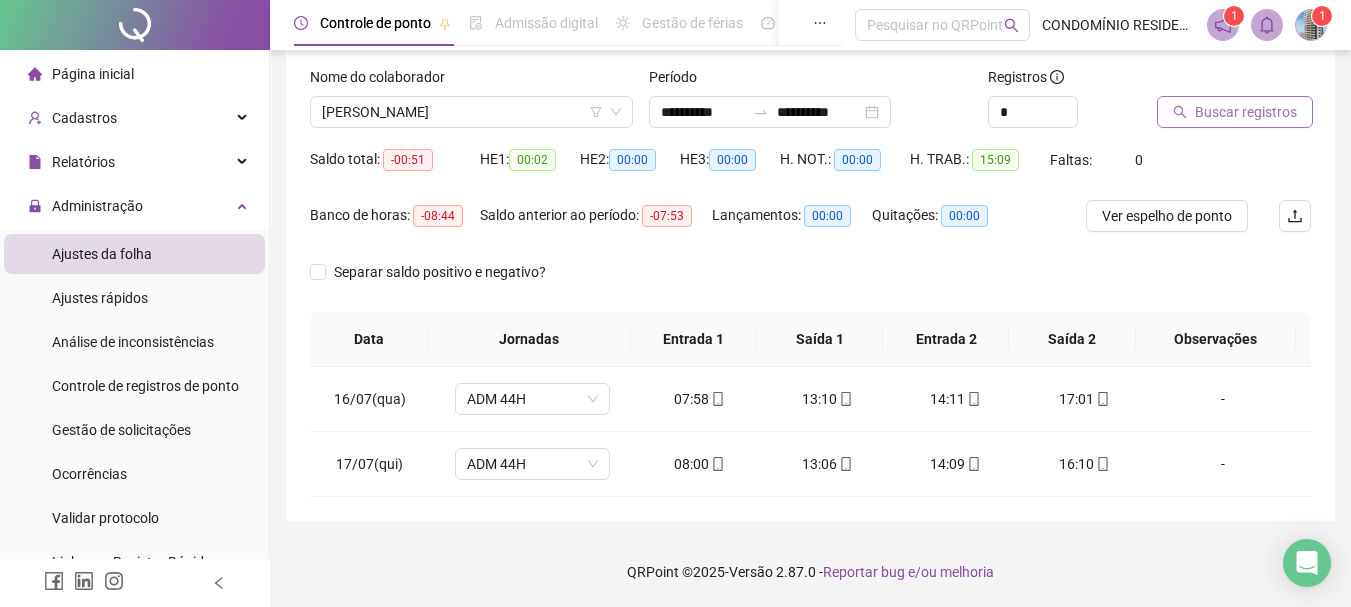 click on "Buscar registros" at bounding box center [1246, 112] 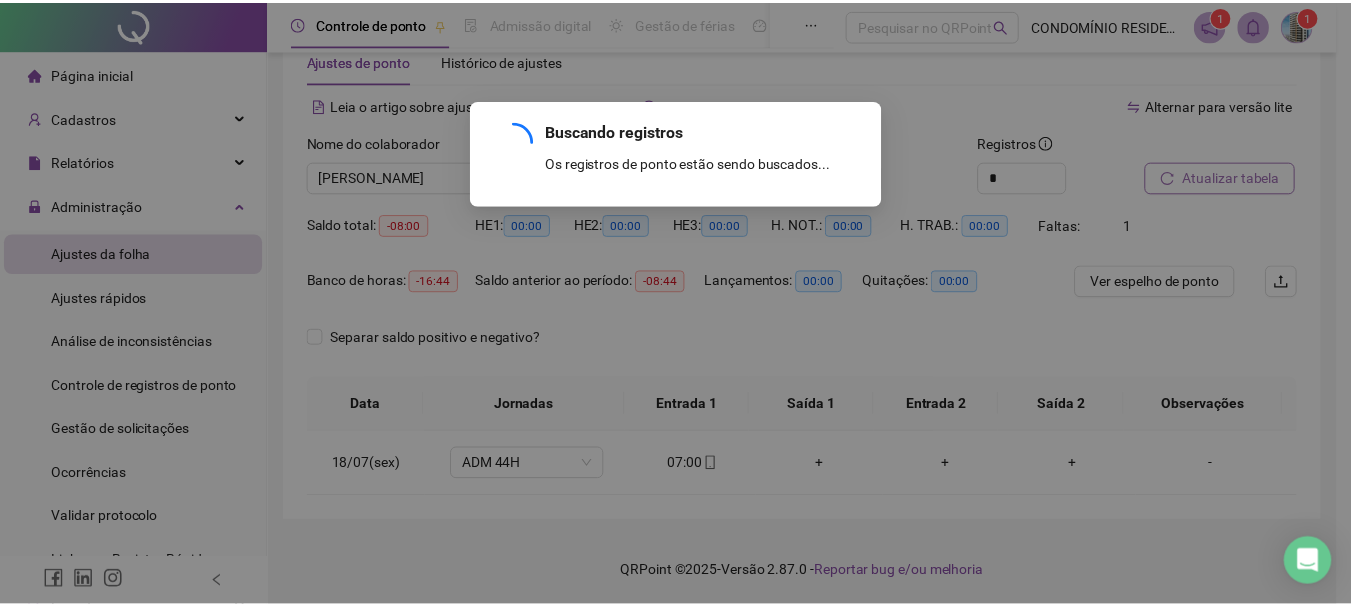 scroll, scrollTop: 53, scrollLeft: 0, axis: vertical 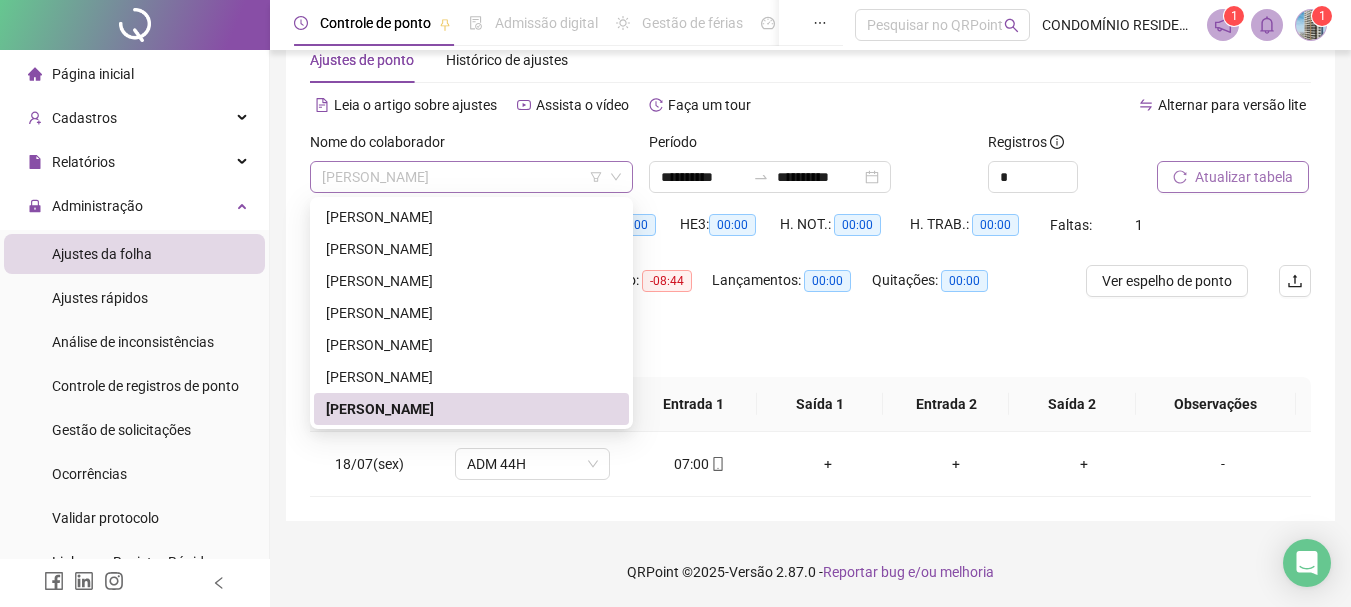 click on "[PERSON_NAME]" at bounding box center (471, 177) 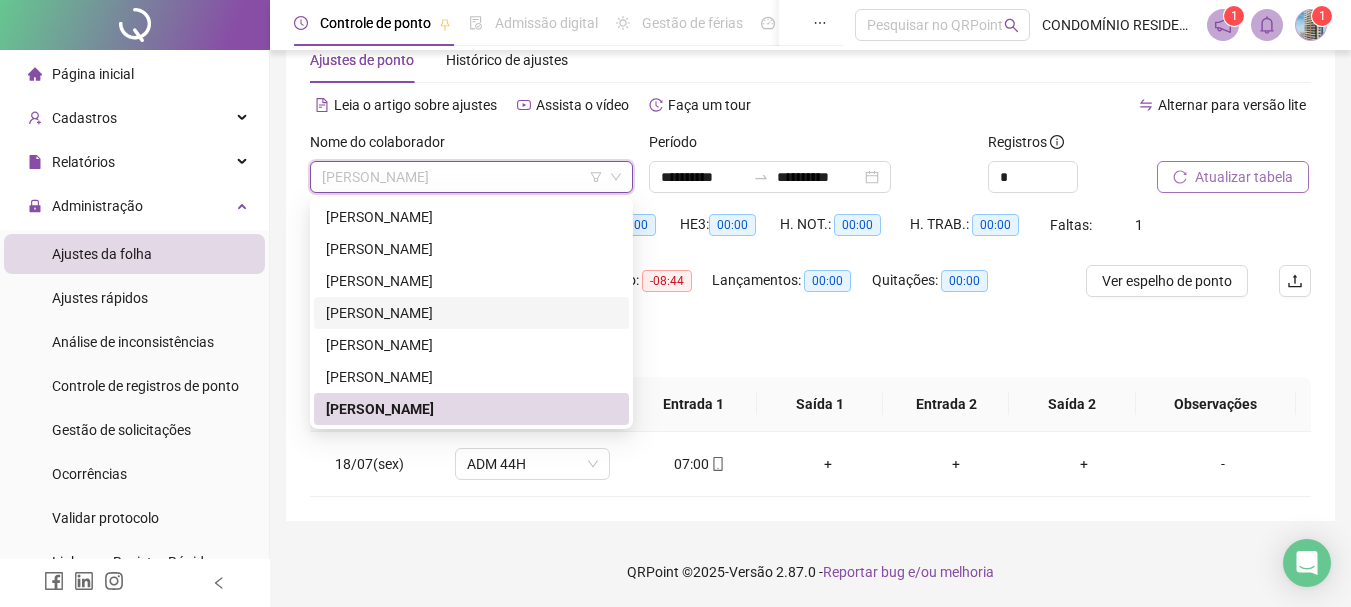 click on "[PERSON_NAME]" at bounding box center [471, 313] 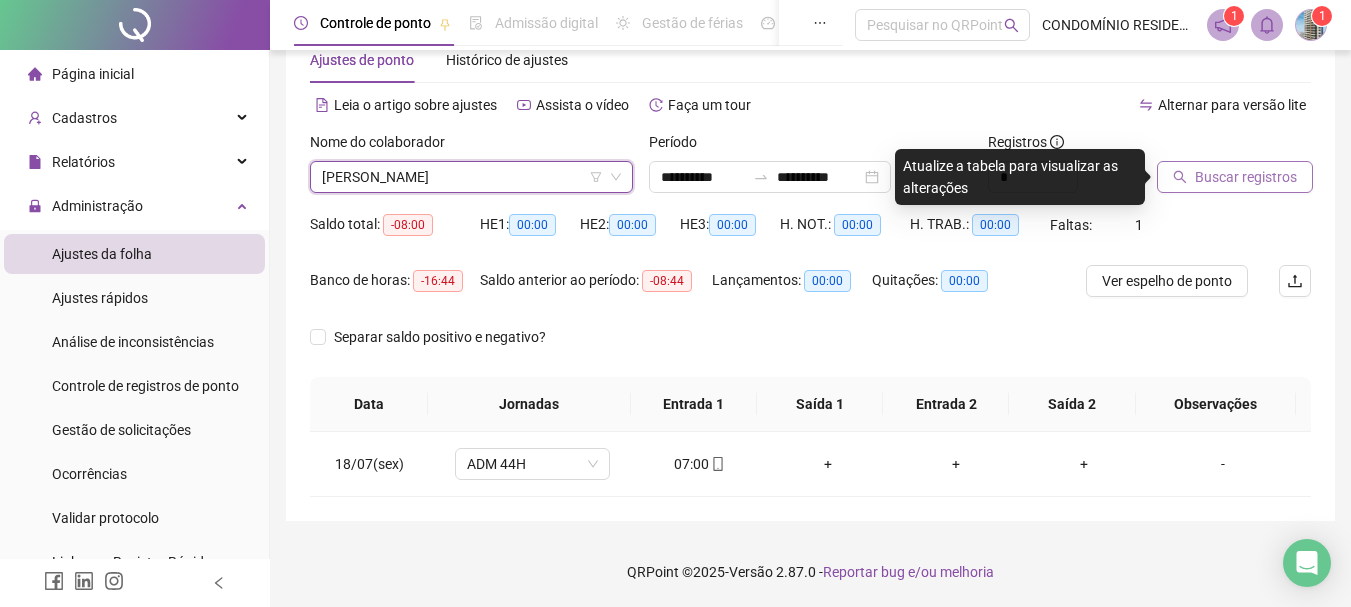 click on "Buscar registros" at bounding box center [1246, 177] 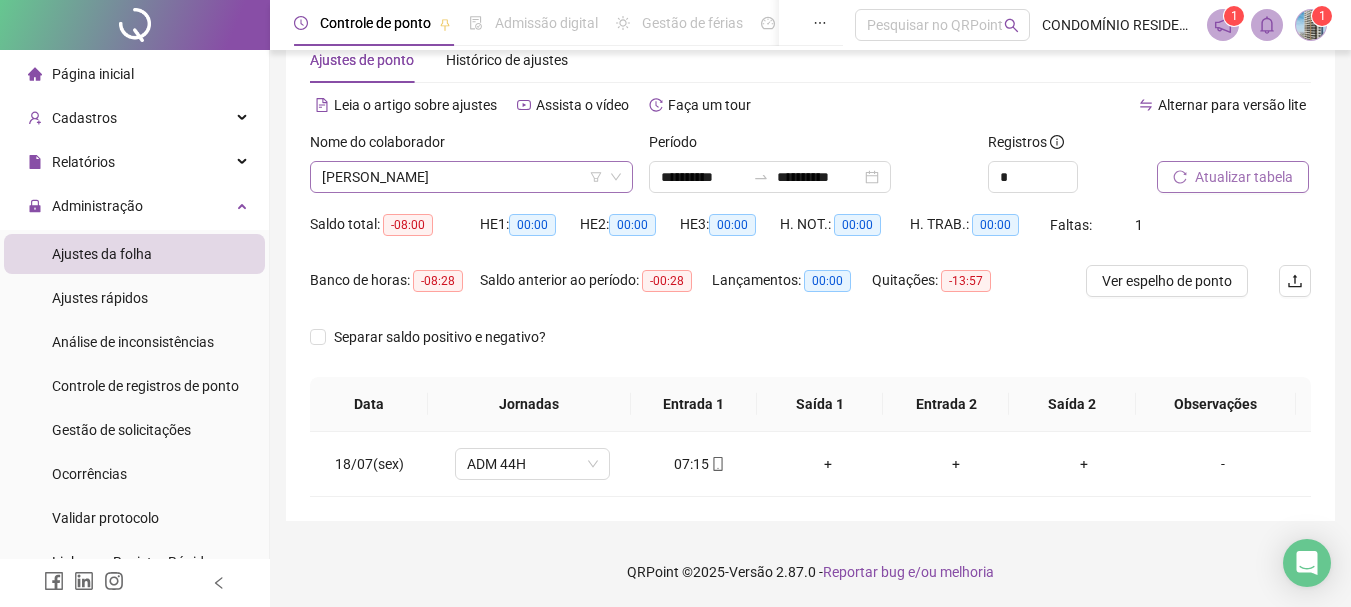 click on "[PERSON_NAME]" at bounding box center (471, 177) 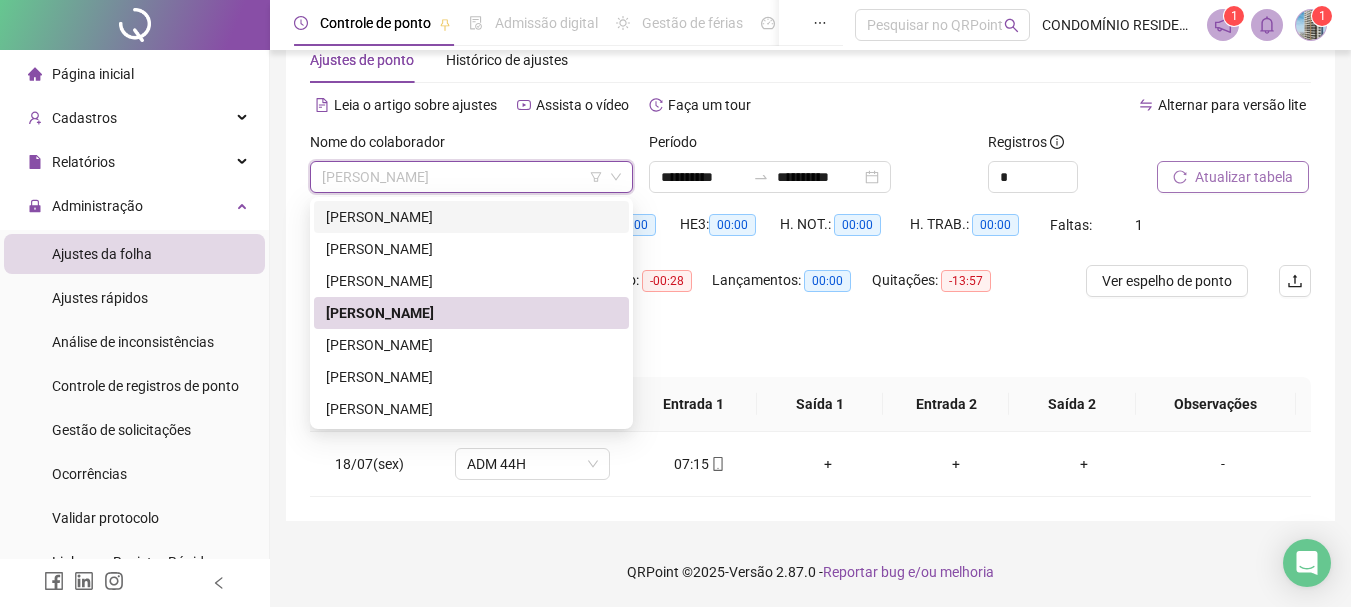 click on "[PERSON_NAME]" at bounding box center (471, 217) 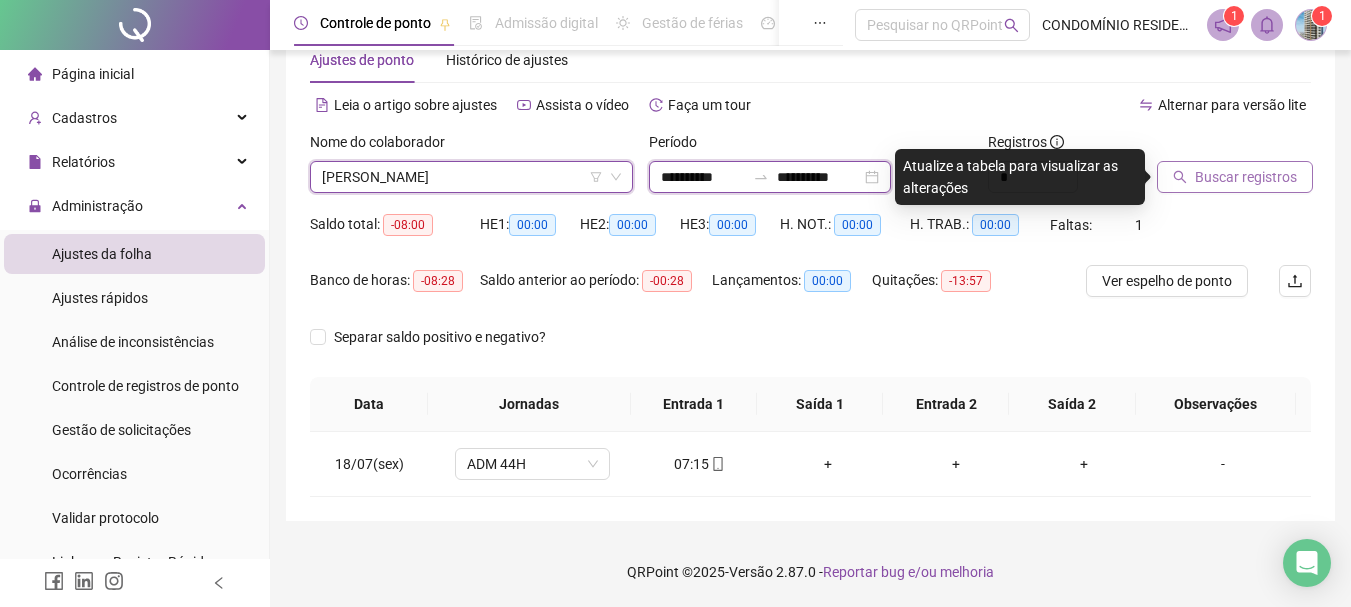 click on "**********" at bounding box center [703, 177] 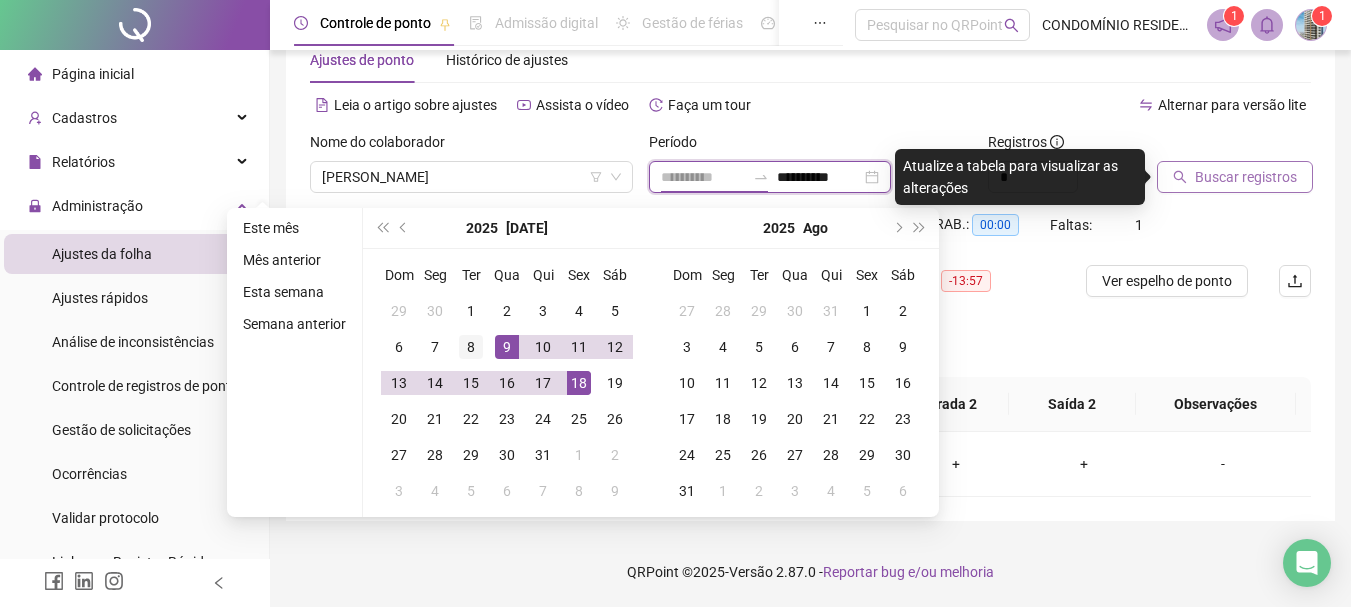 type on "**********" 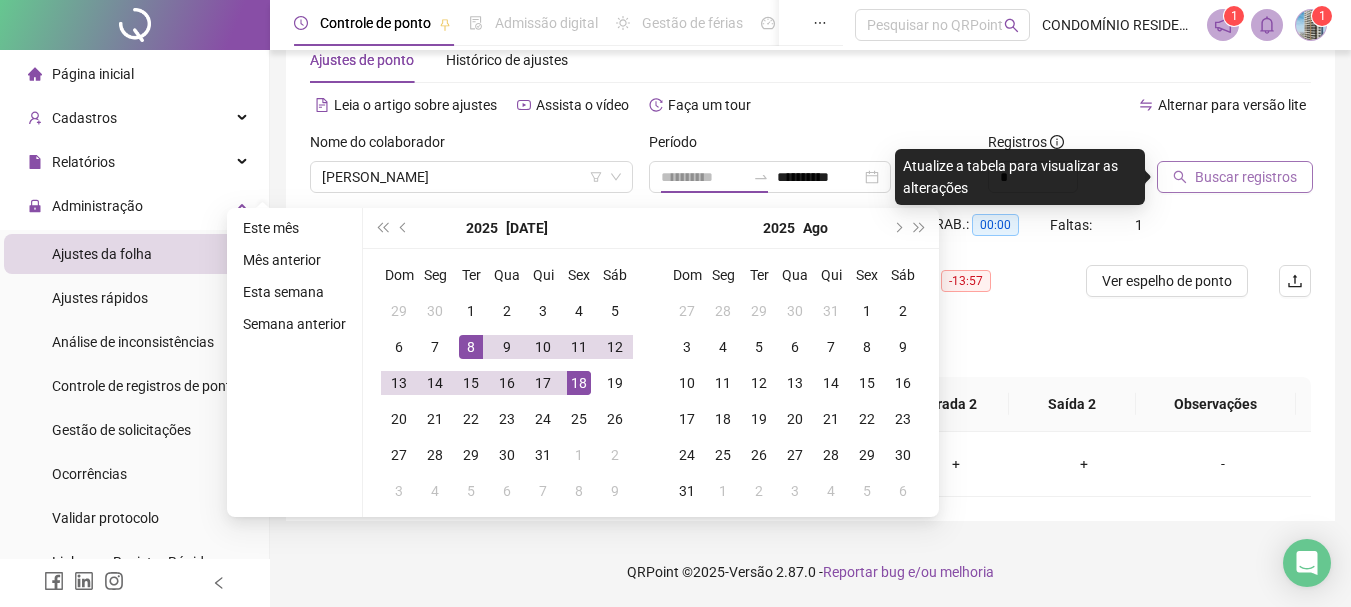 click on "8" at bounding box center (471, 347) 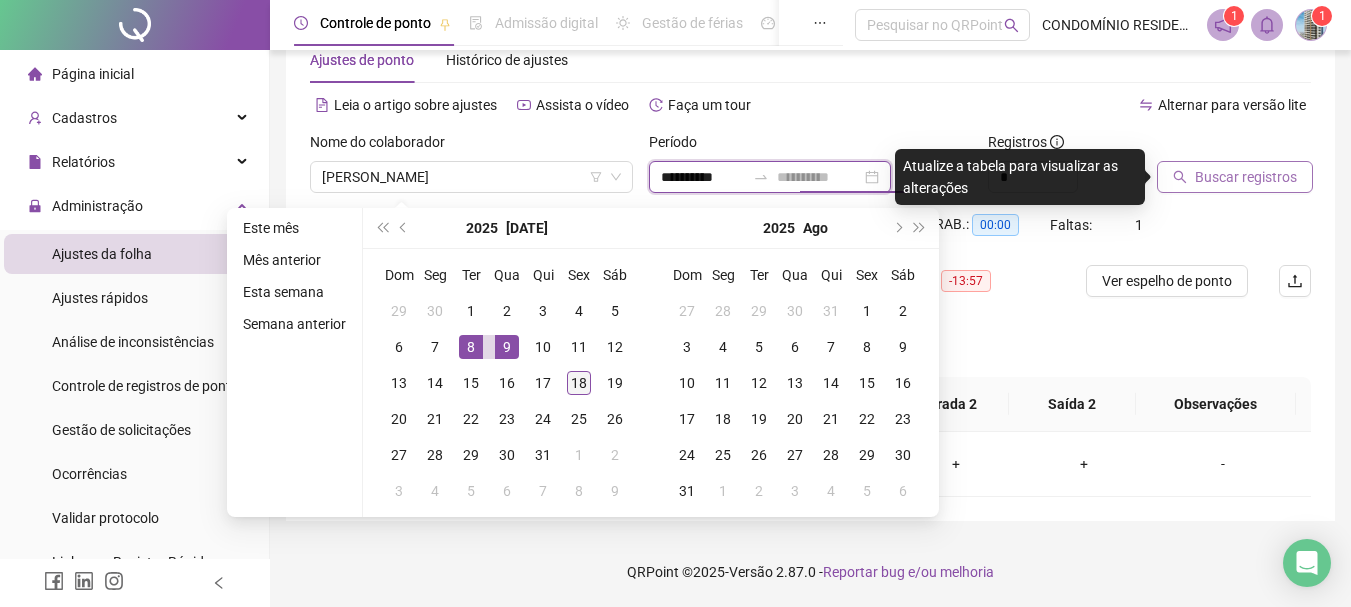 type on "**********" 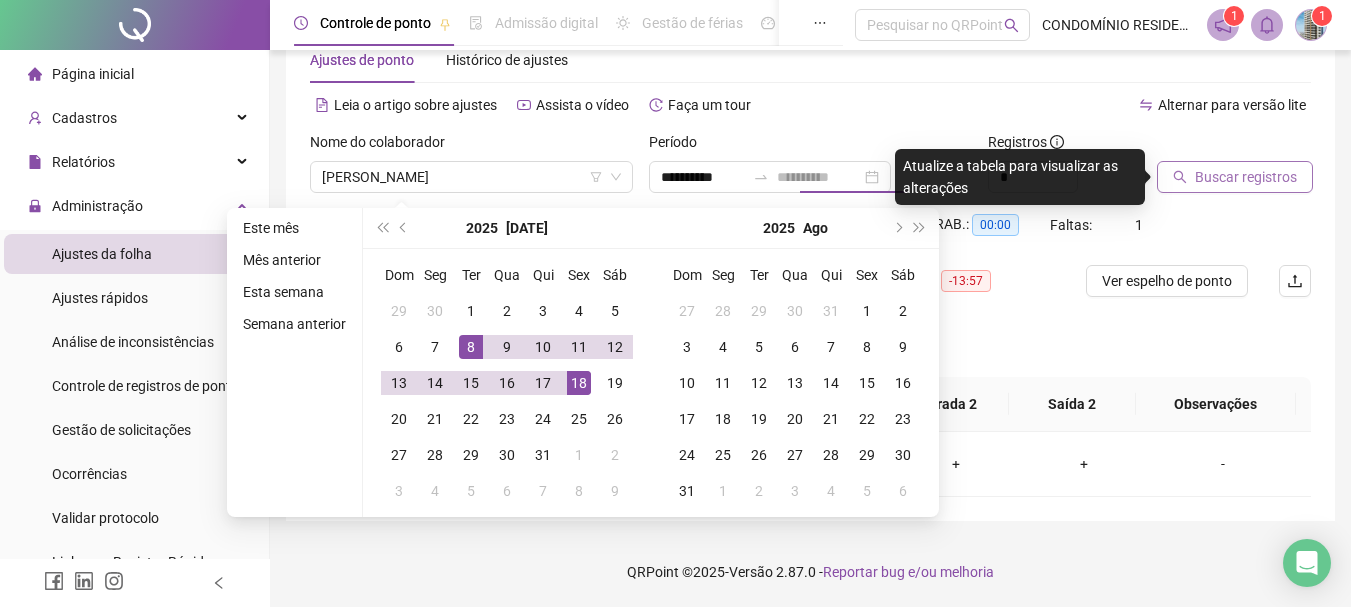 click on "18" at bounding box center [579, 383] 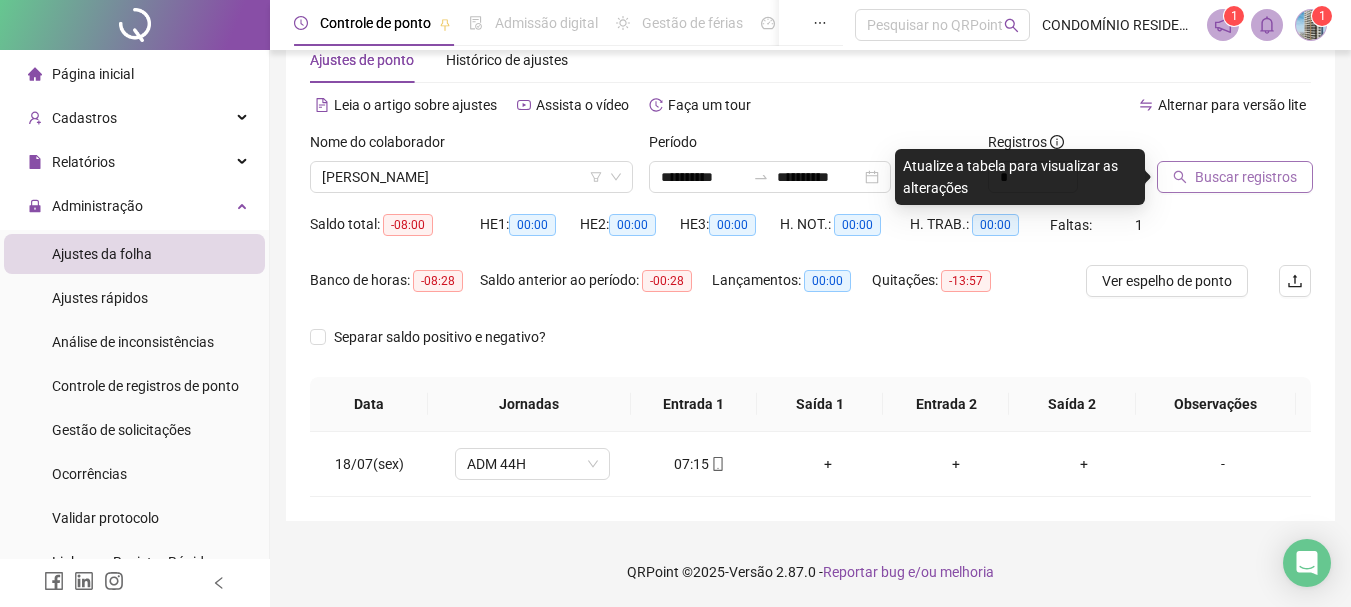 click on "Buscar registros" at bounding box center (1246, 177) 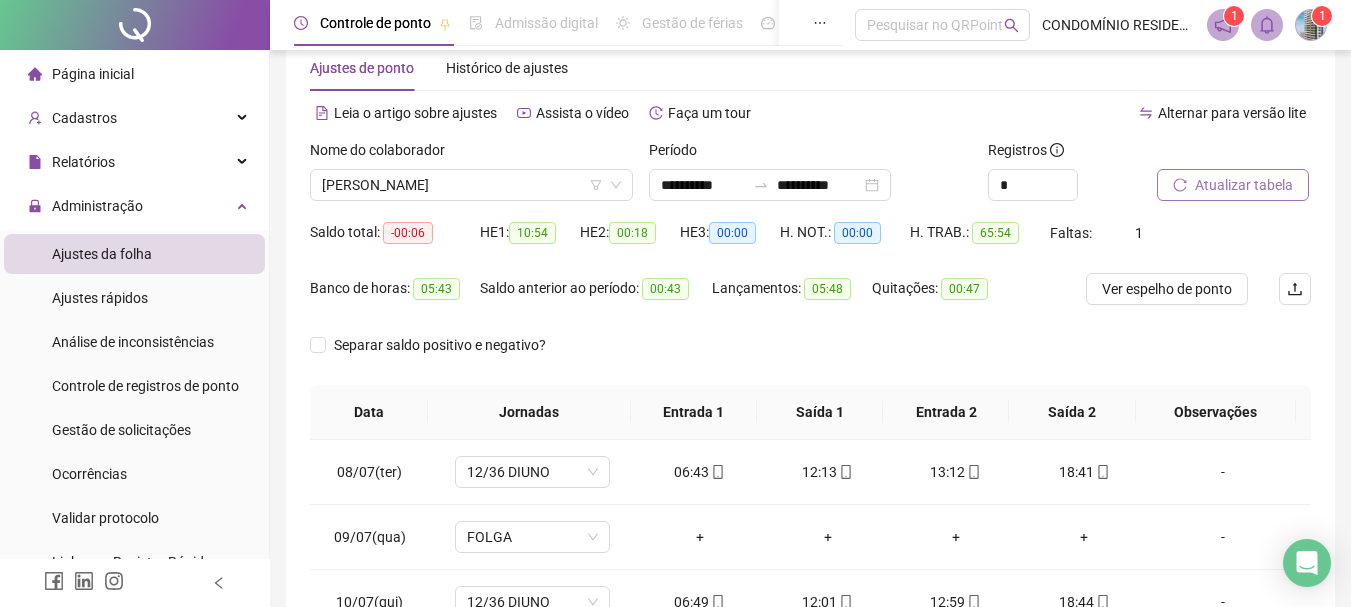 scroll, scrollTop: 0, scrollLeft: 0, axis: both 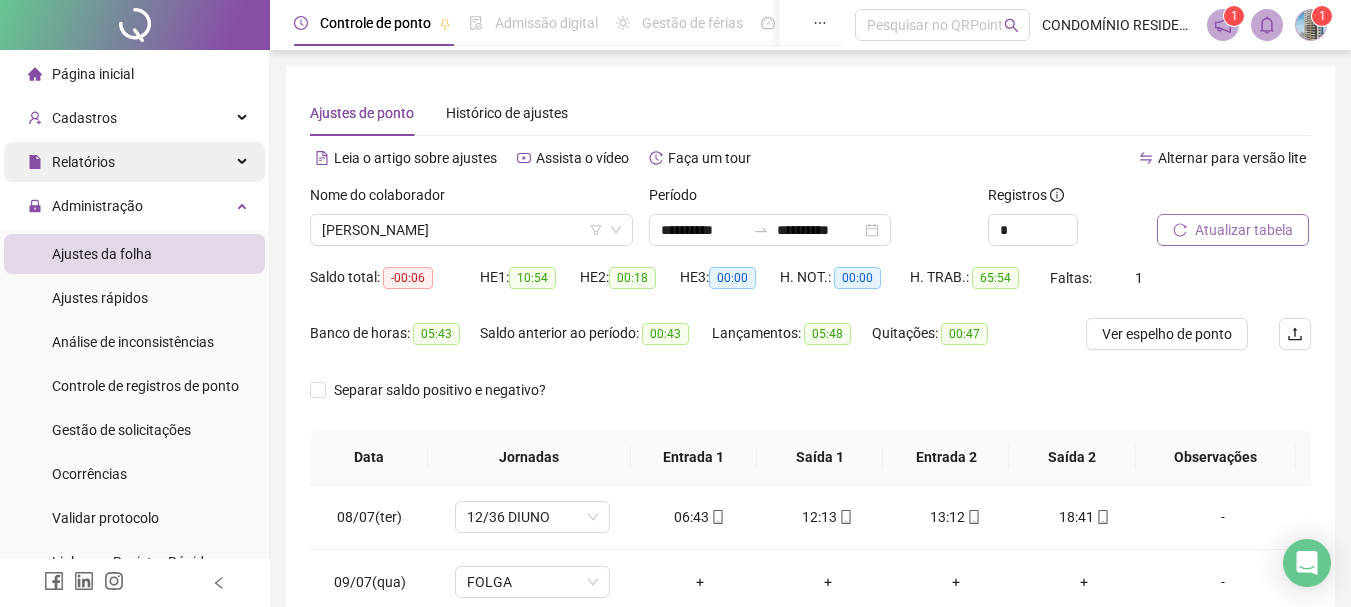 click on "Relatórios" at bounding box center (83, 162) 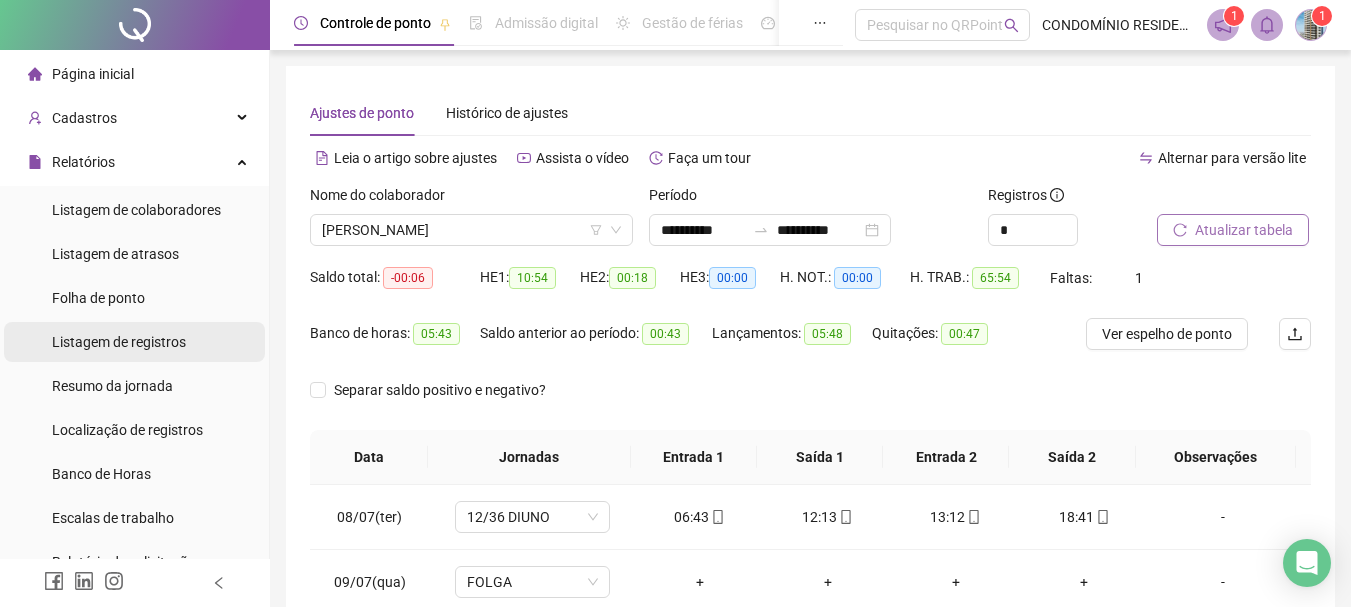 click on "Listagem de registros" at bounding box center [119, 342] 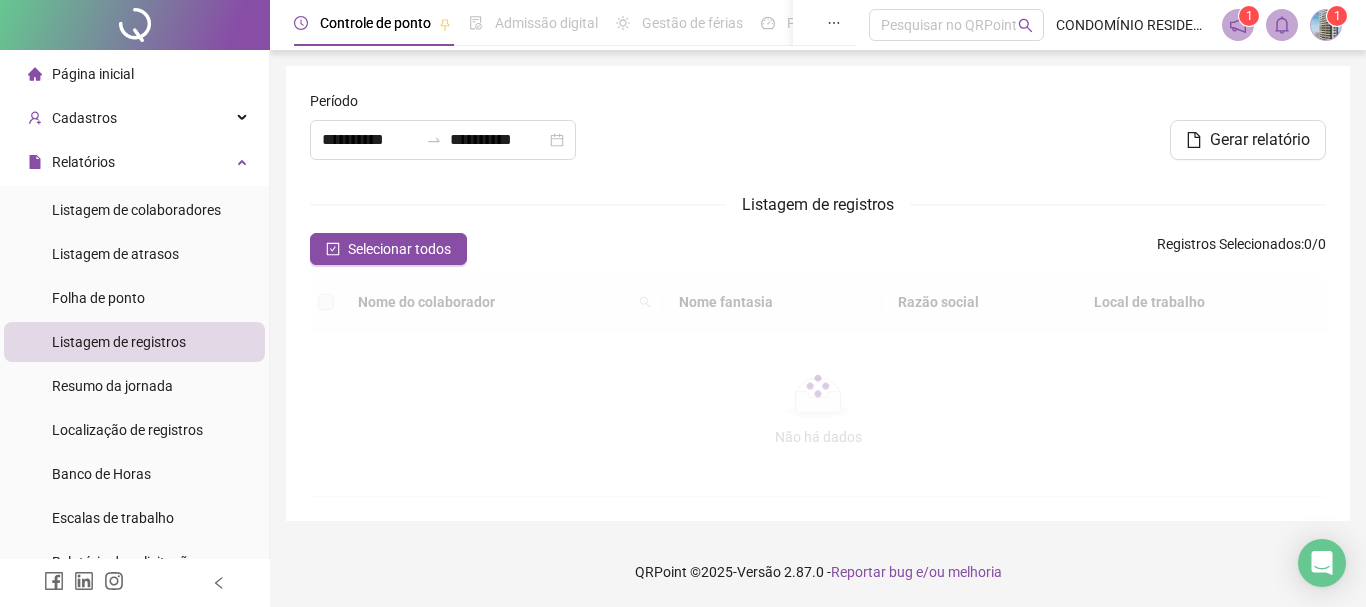 type on "**********" 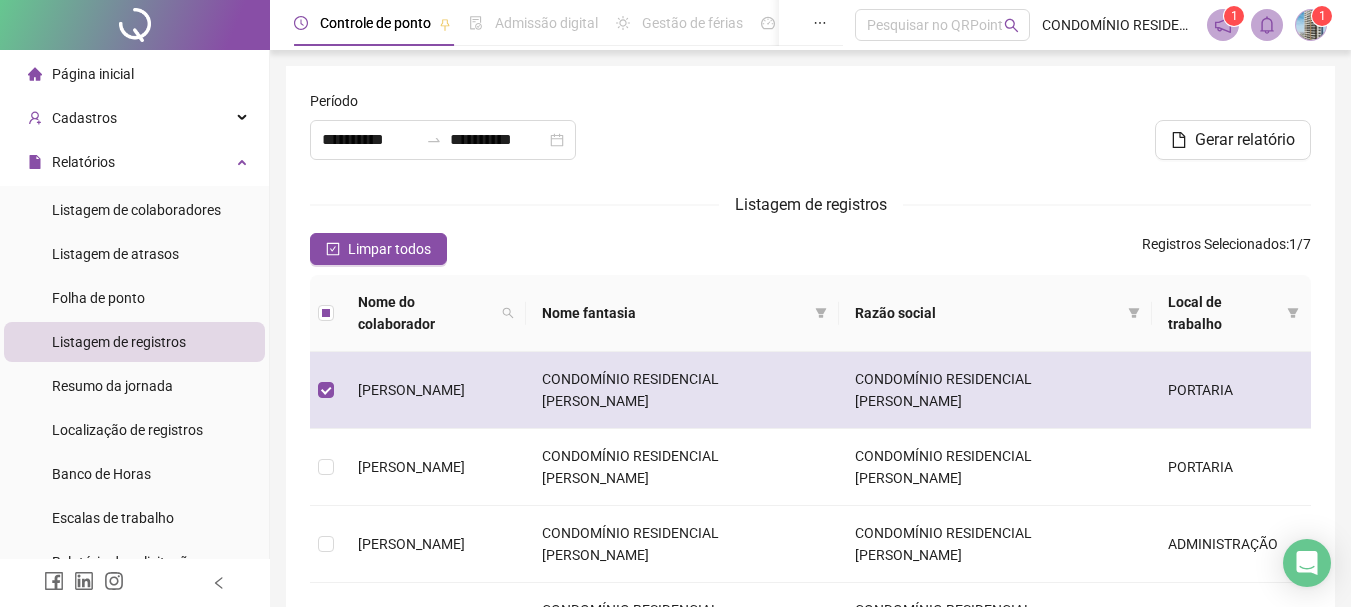click on "[PERSON_NAME]" at bounding box center [411, 390] 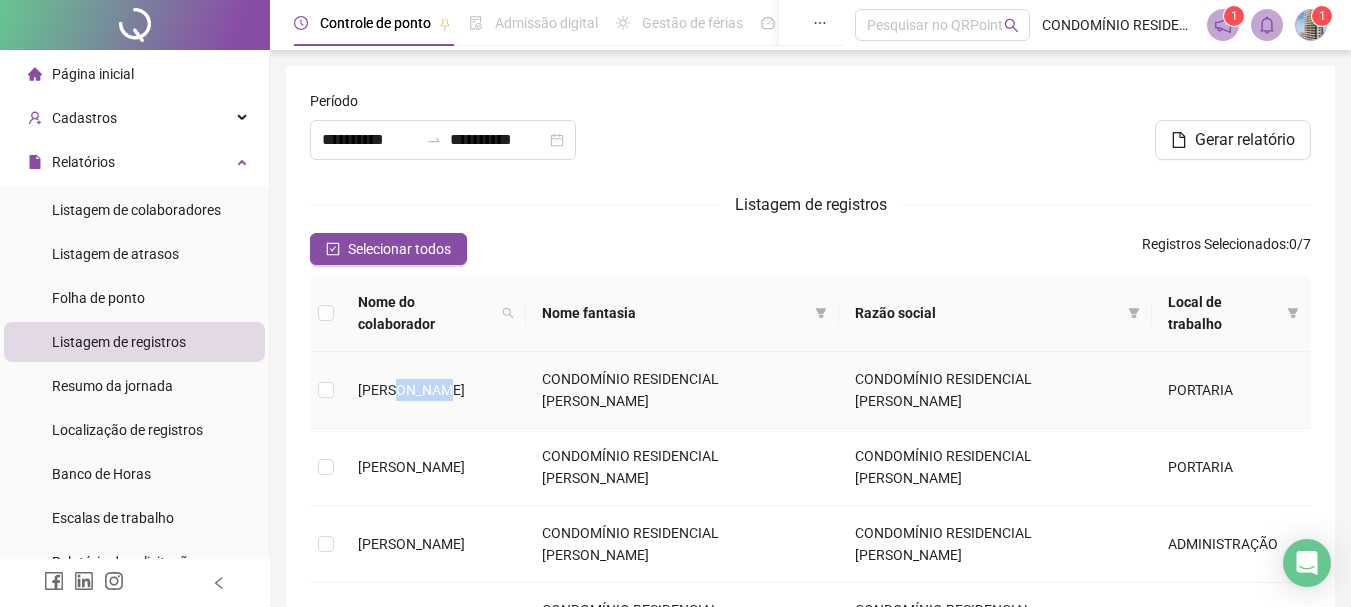 click on "[PERSON_NAME]" at bounding box center [411, 390] 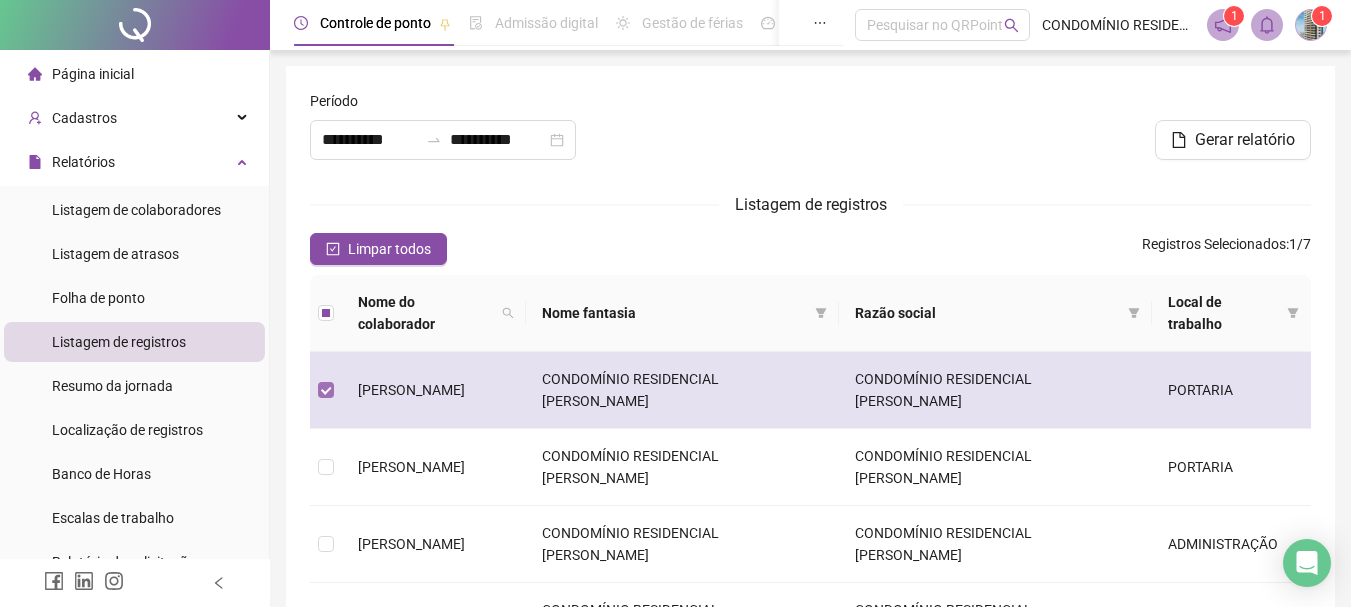 click at bounding box center [326, 390] 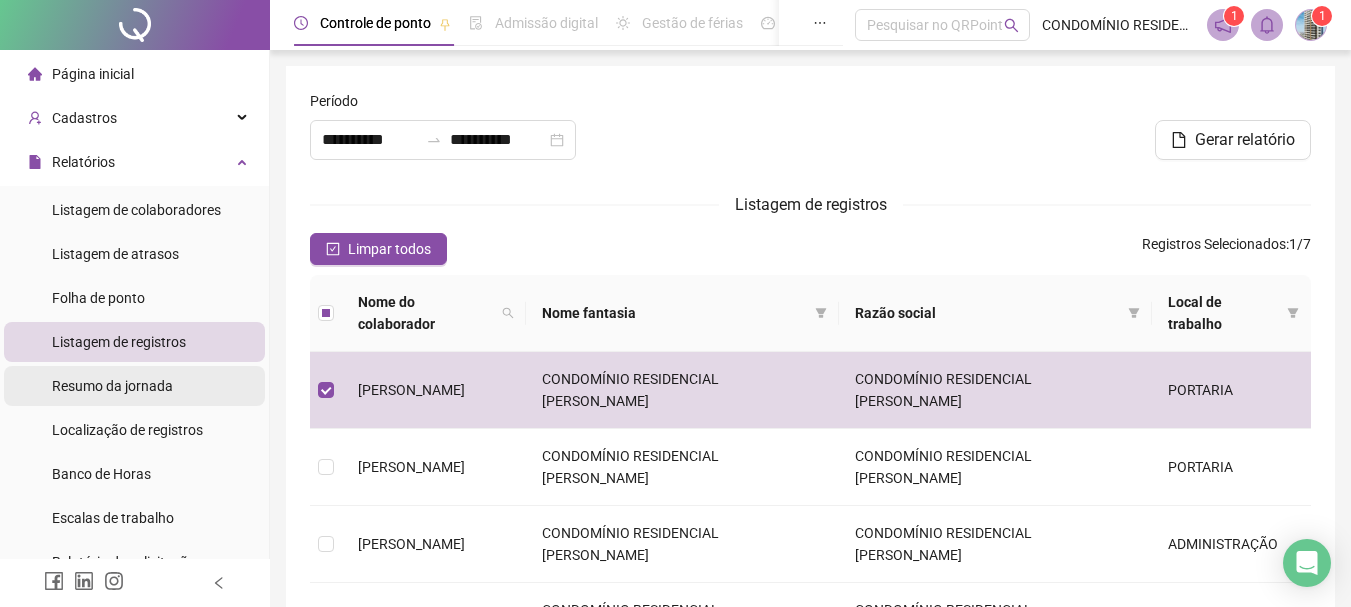 click on "Resumo da jornada" at bounding box center (112, 386) 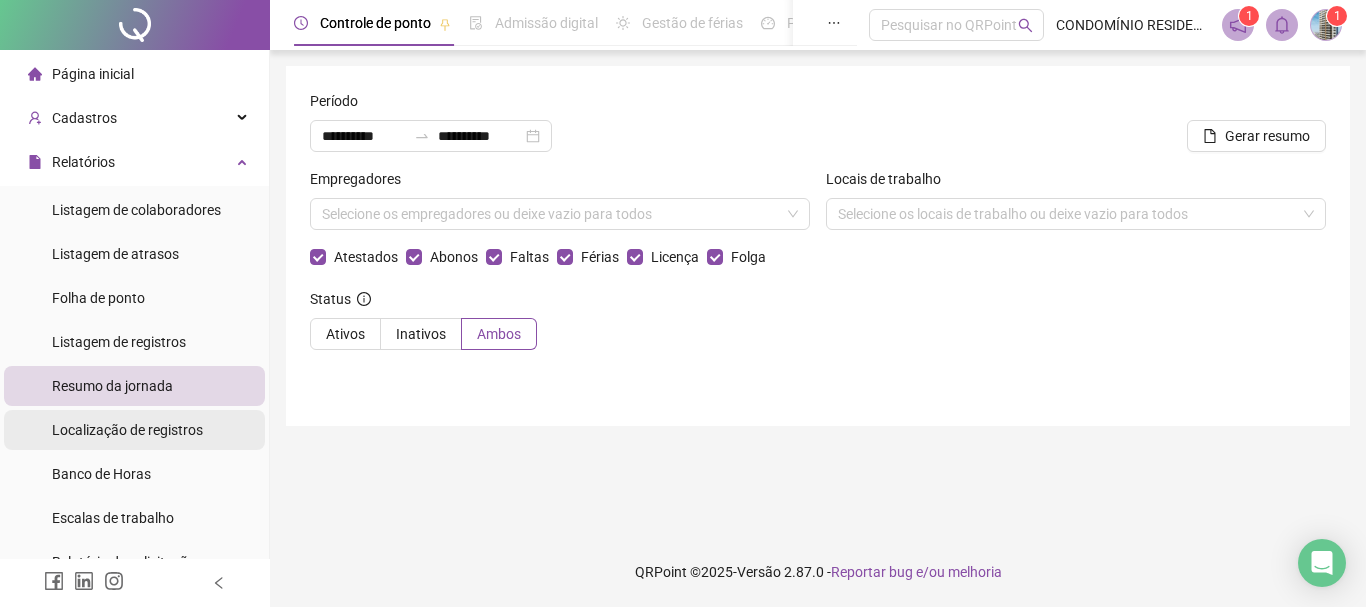 click on "Localização de registros" at bounding box center (127, 430) 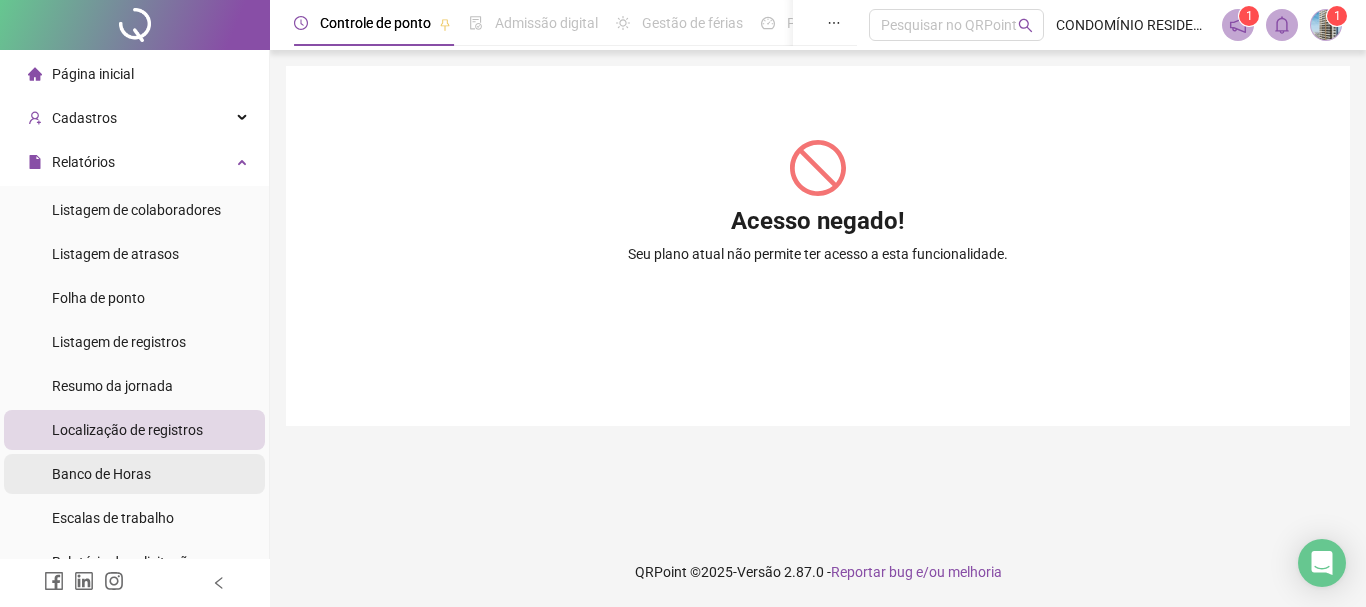 click on "Banco de Horas" at bounding box center (101, 474) 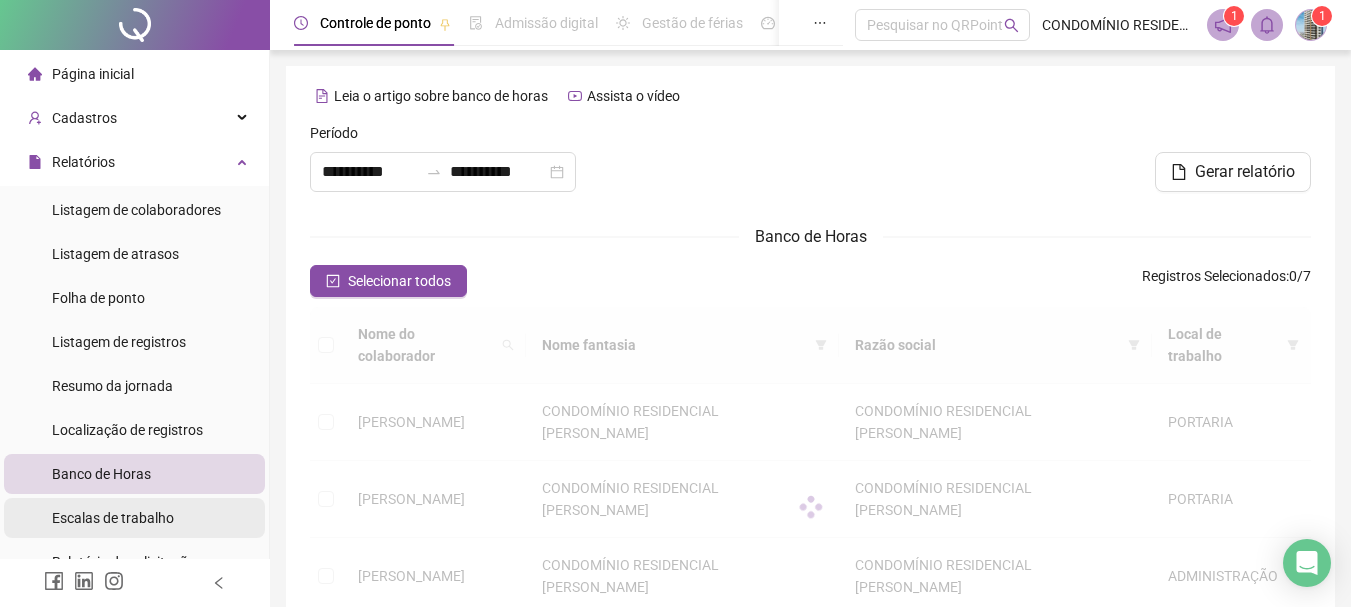 type on "**********" 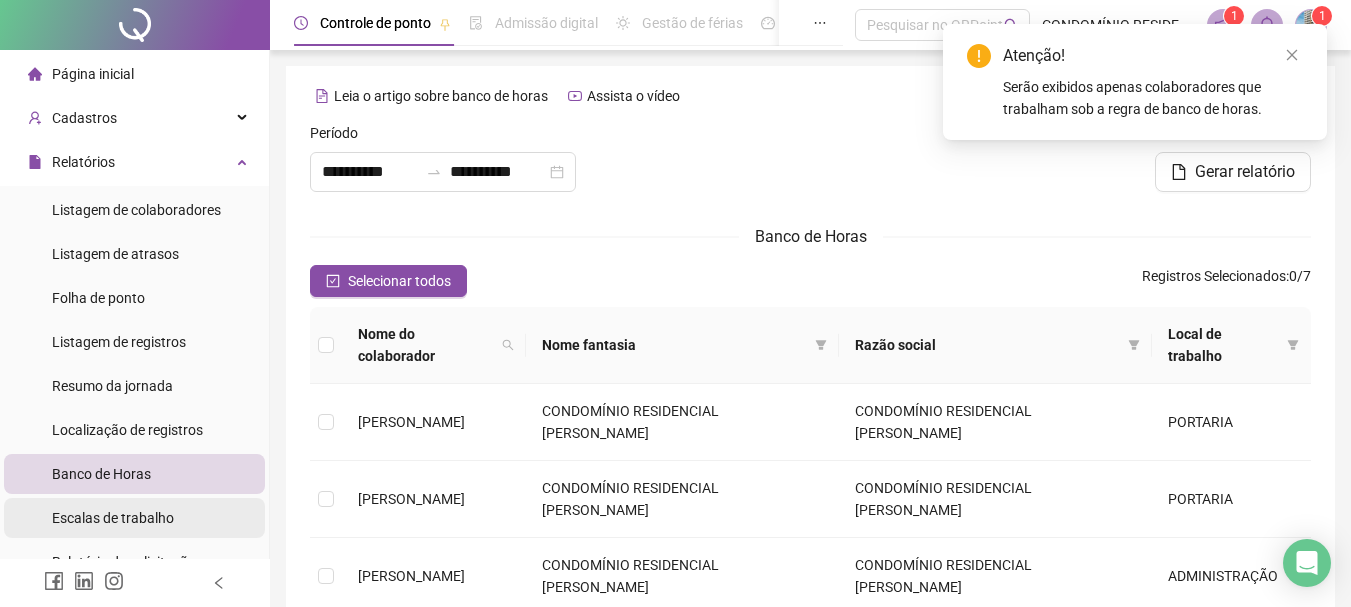 click on "Escalas de trabalho" at bounding box center (113, 518) 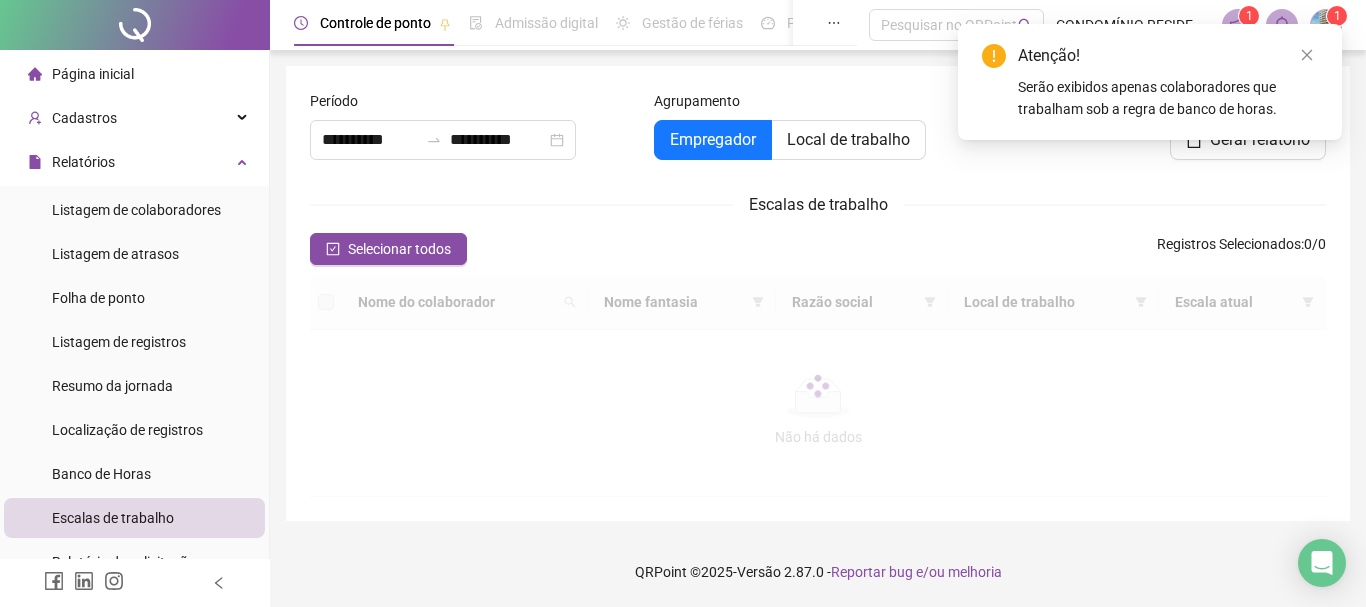 type on "**********" 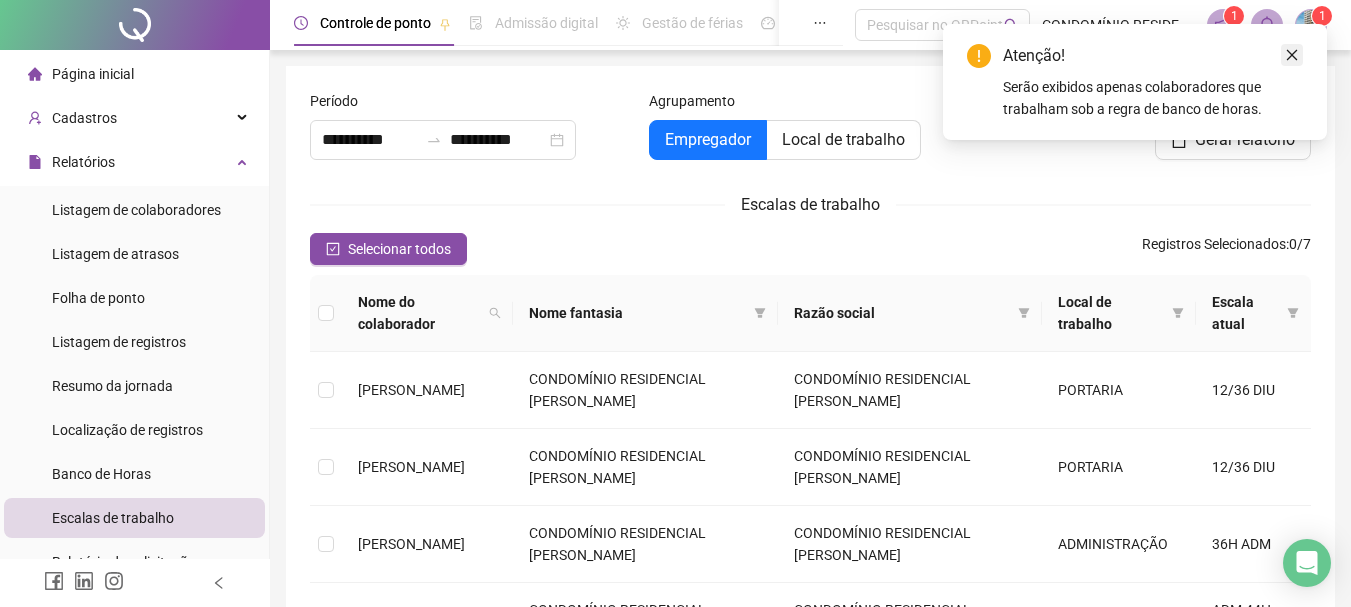 click 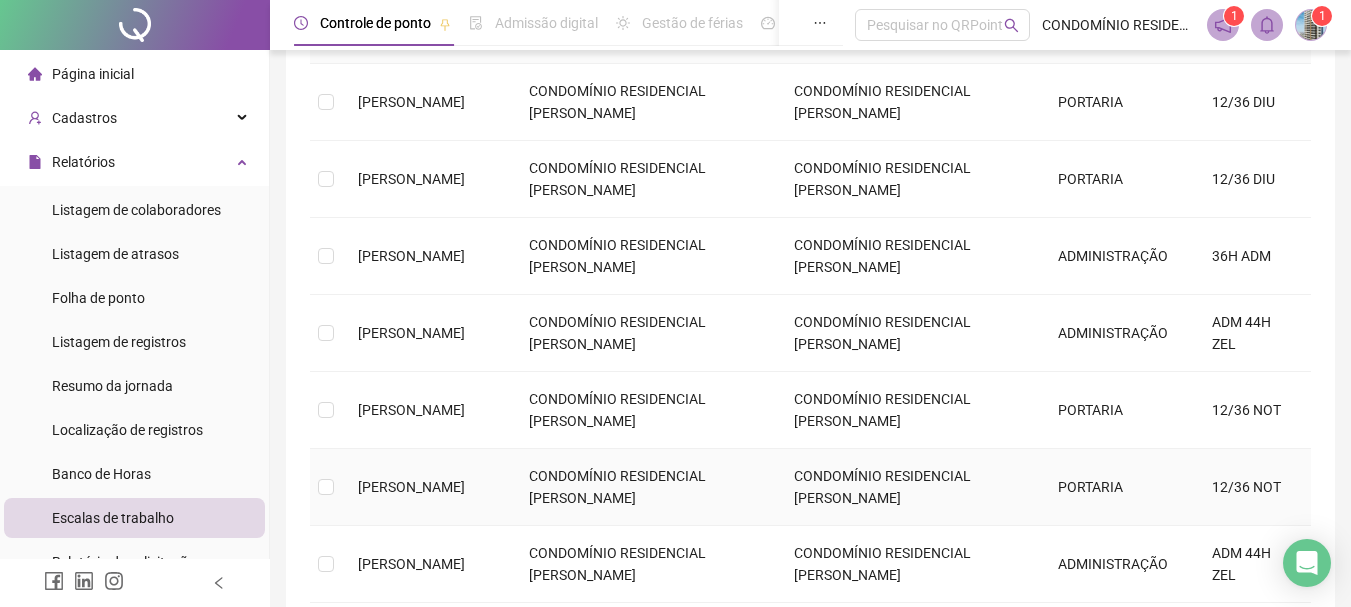 scroll, scrollTop: 200, scrollLeft: 0, axis: vertical 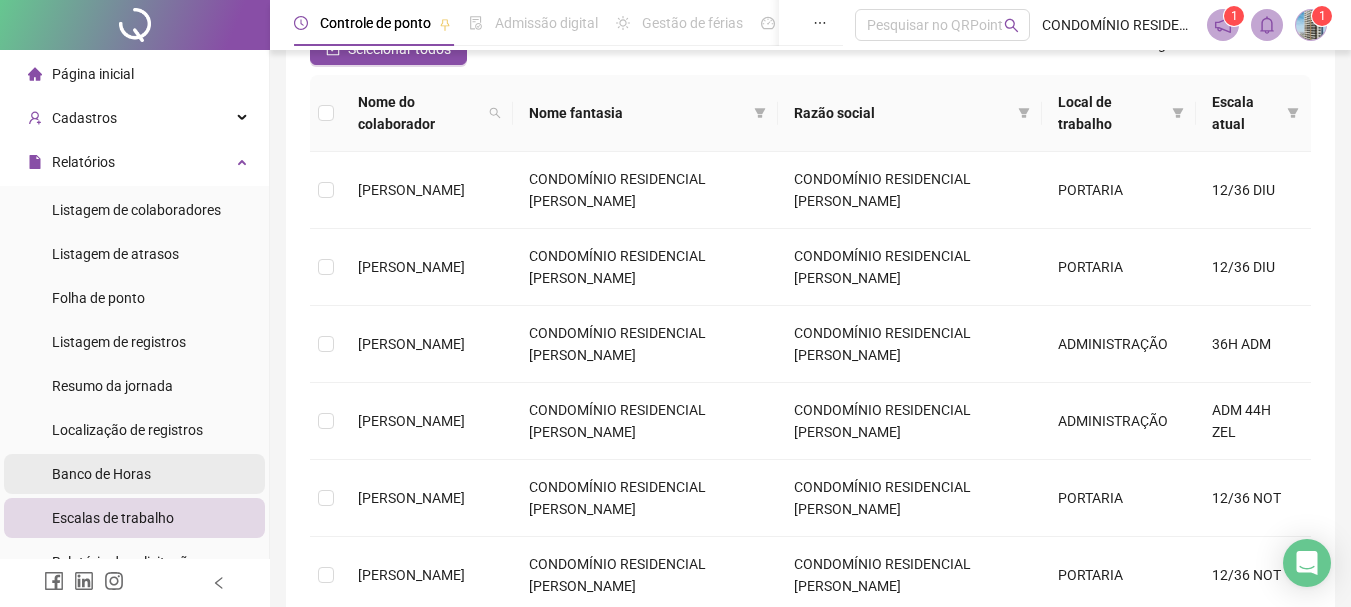 click on "Banco de Horas" at bounding box center [101, 474] 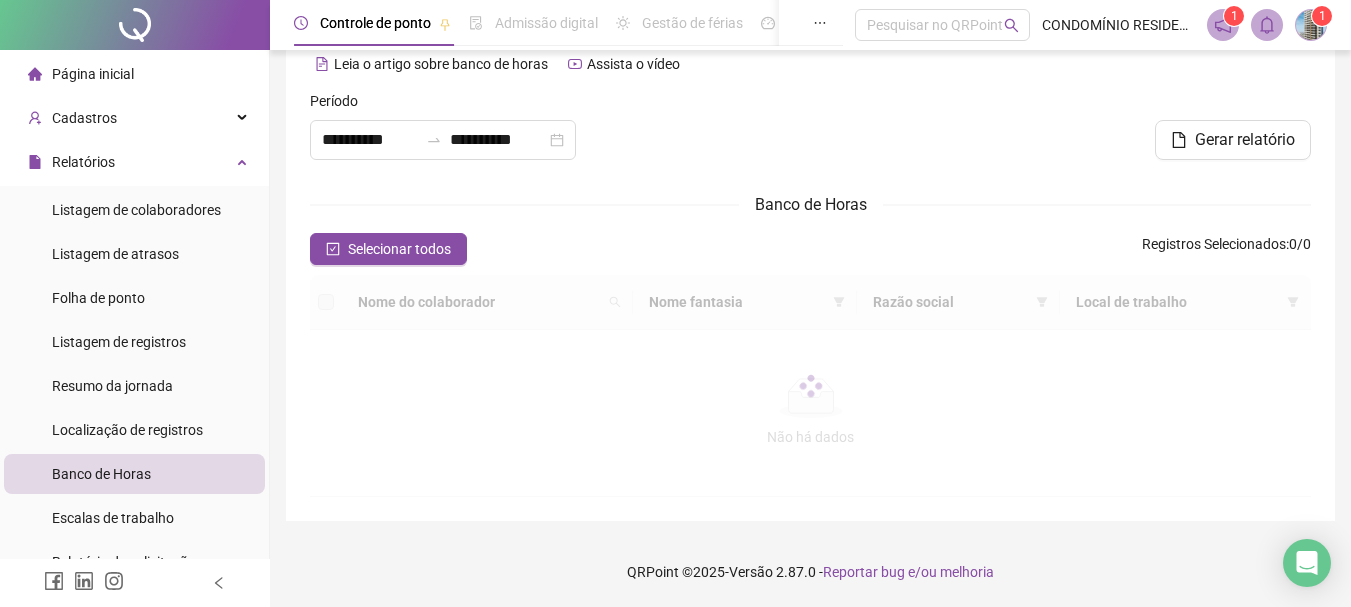 type on "**********" 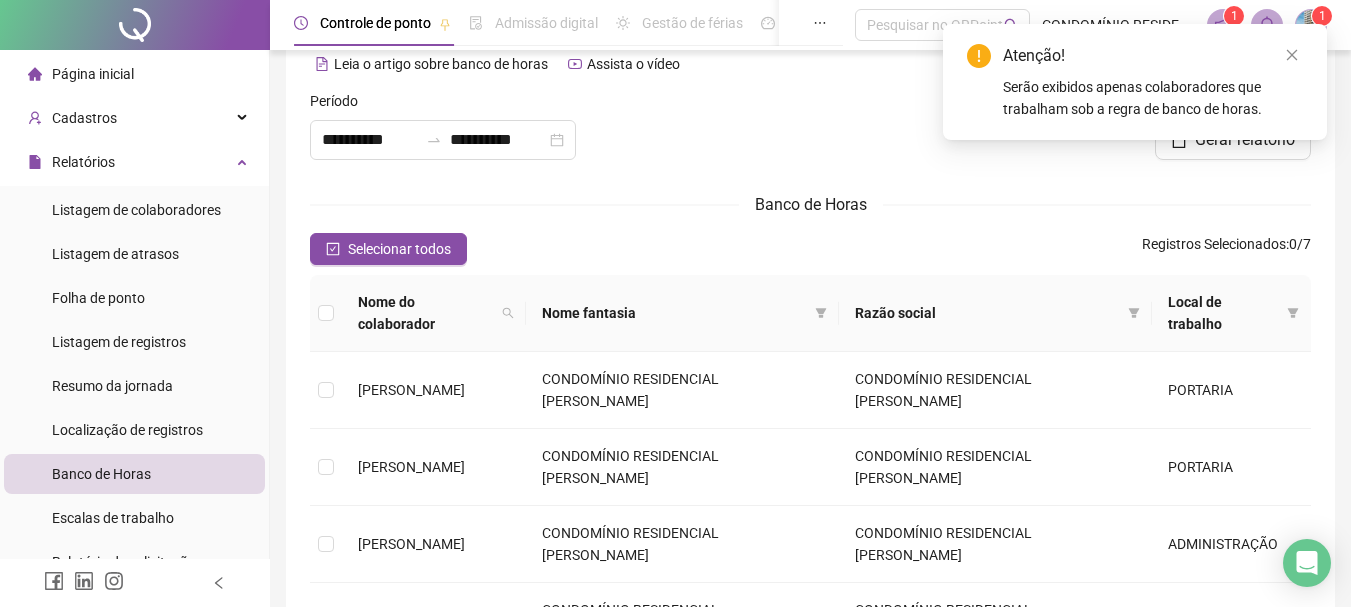 scroll, scrollTop: 200, scrollLeft: 0, axis: vertical 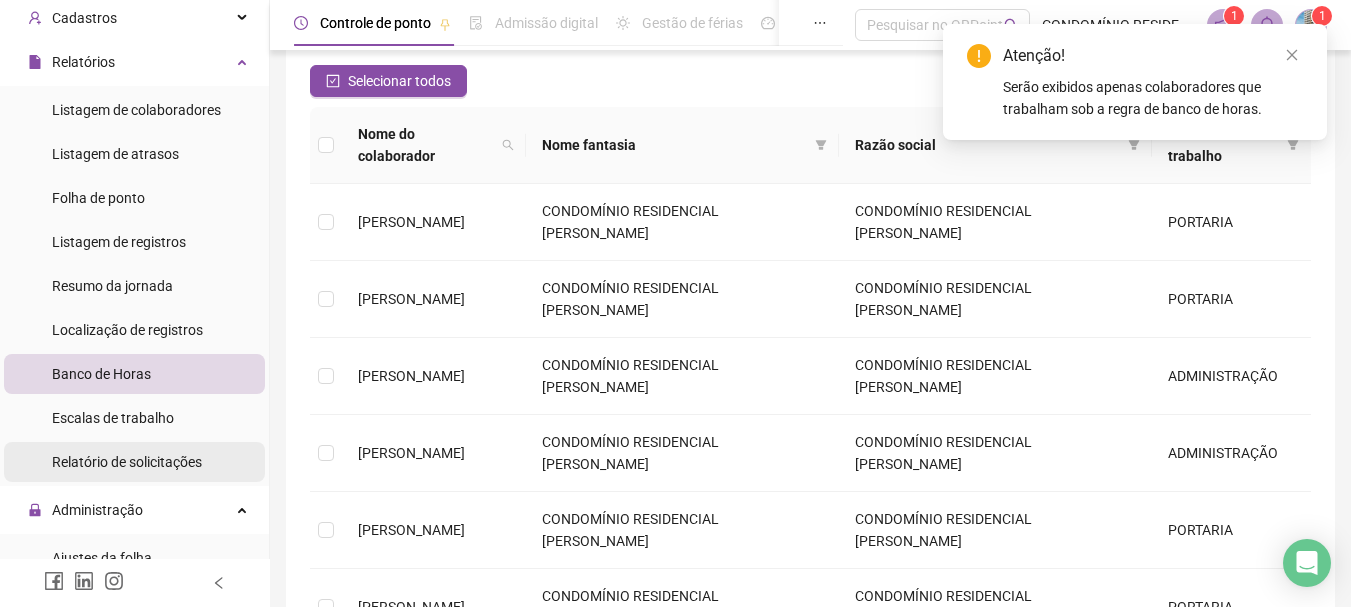 click on "Relatório de solicitações" at bounding box center [127, 462] 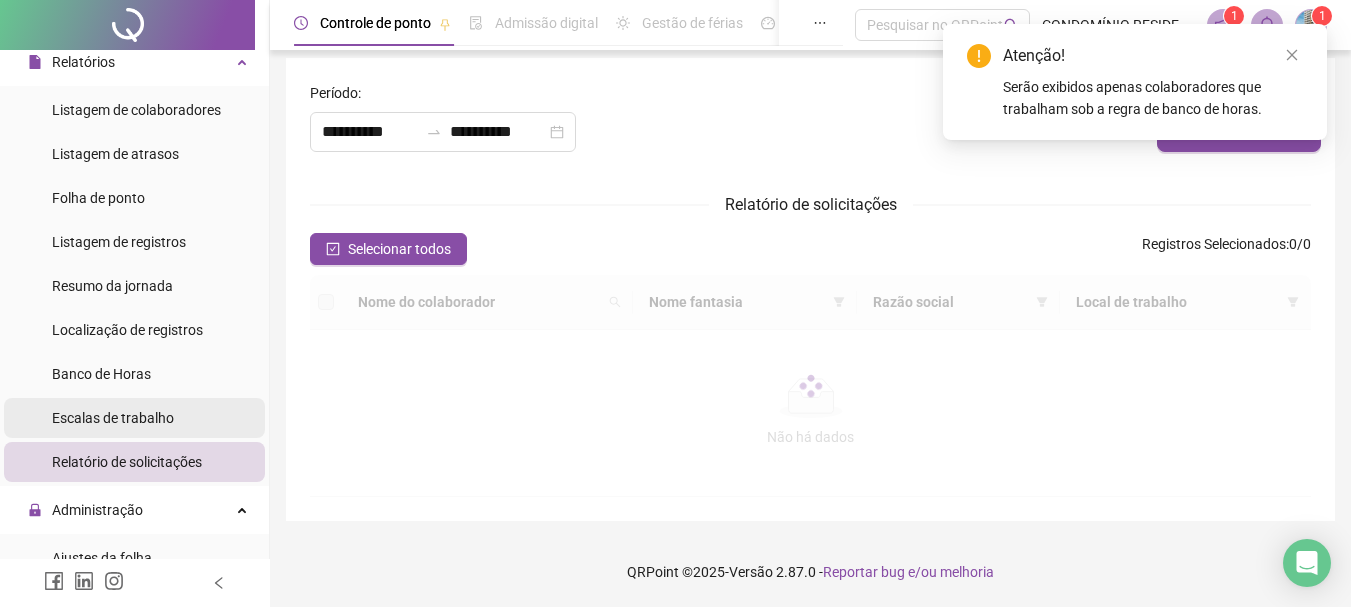 scroll, scrollTop: 8, scrollLeft: 0, axis: vertical 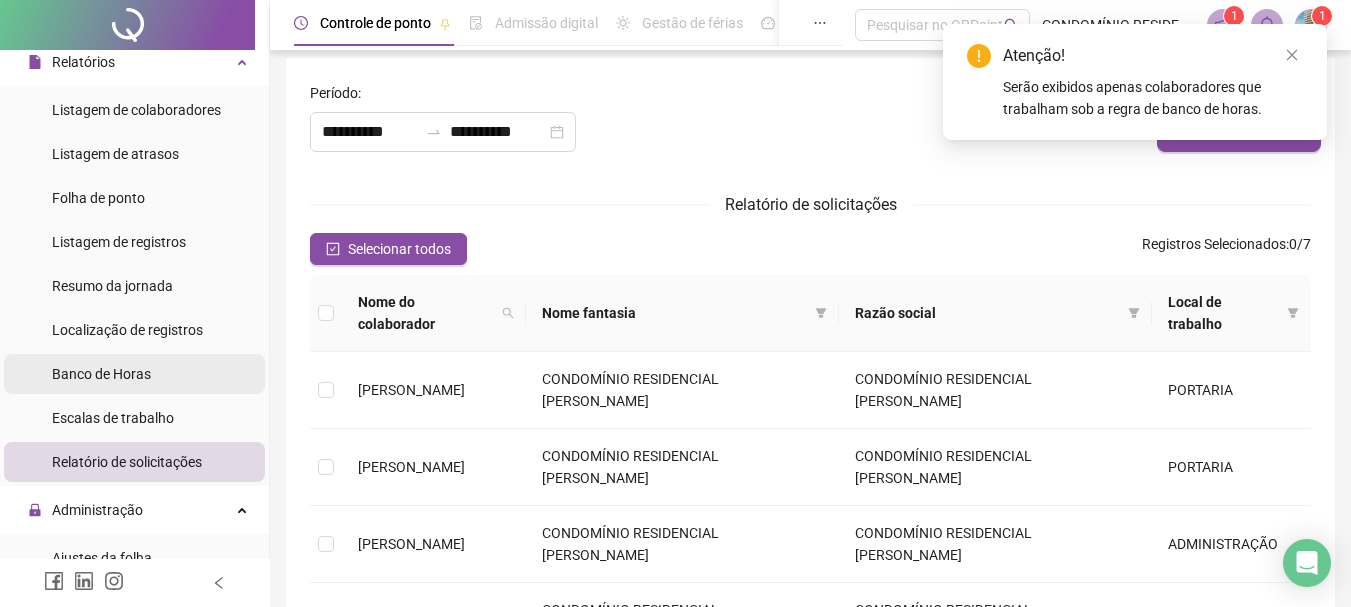 type on "**********" 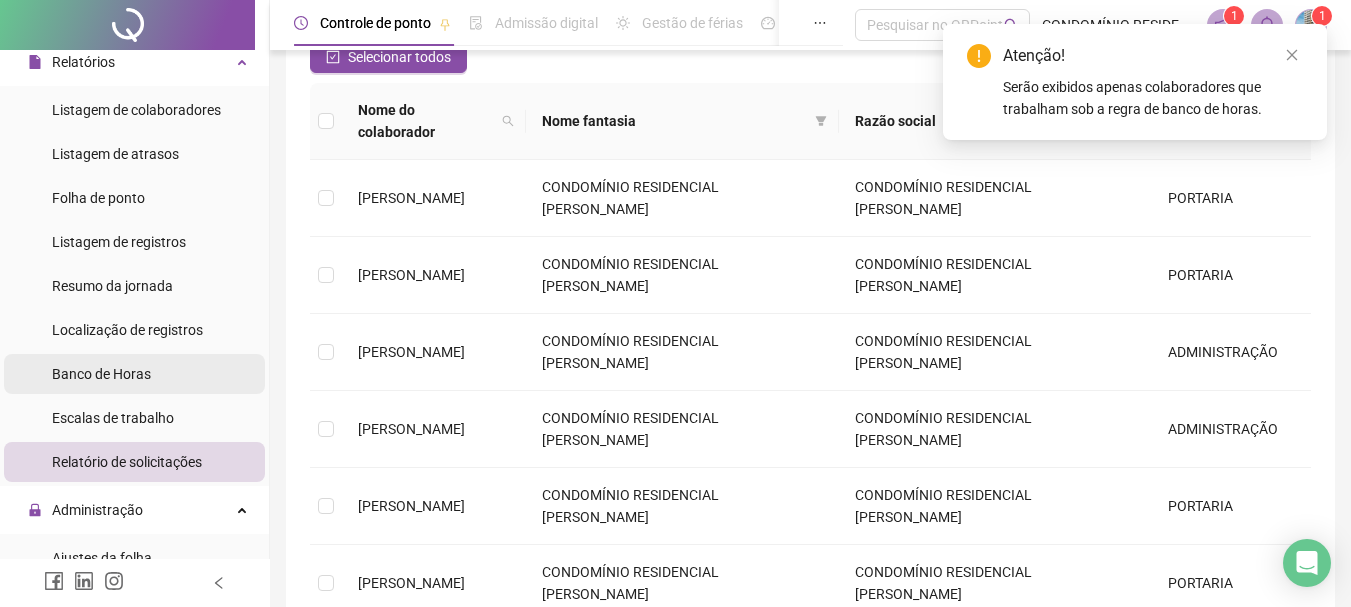 click on "Banco de Horas" at bounding box center (101, 374) 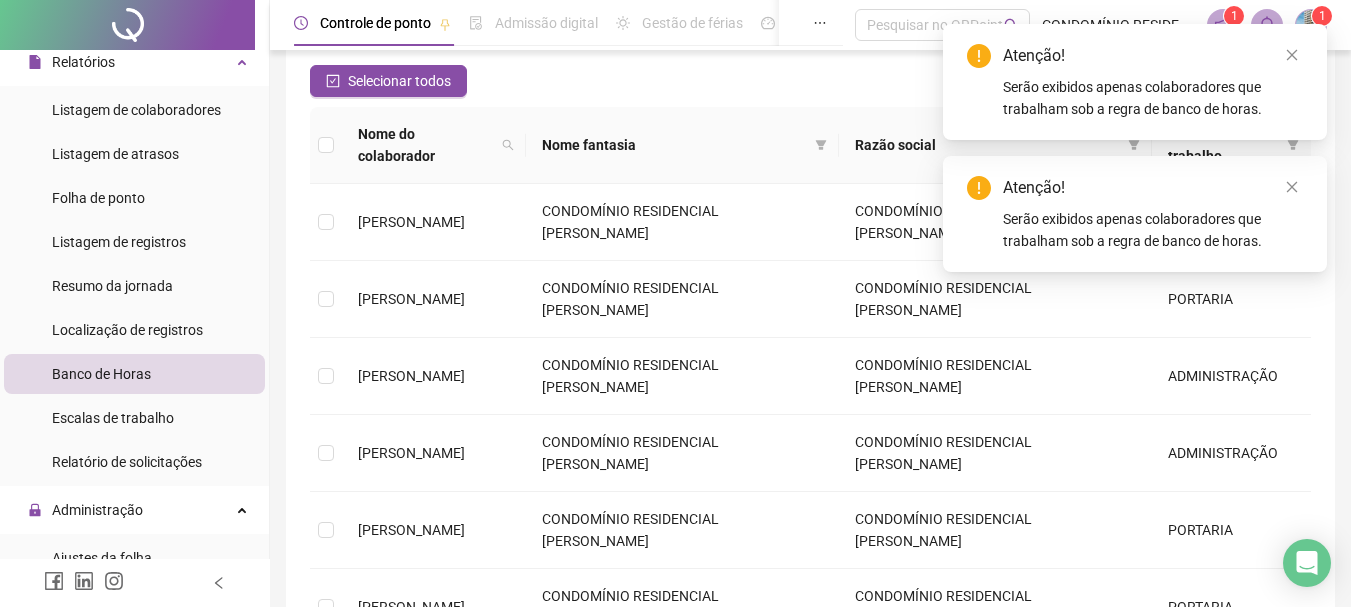 type on "**********" 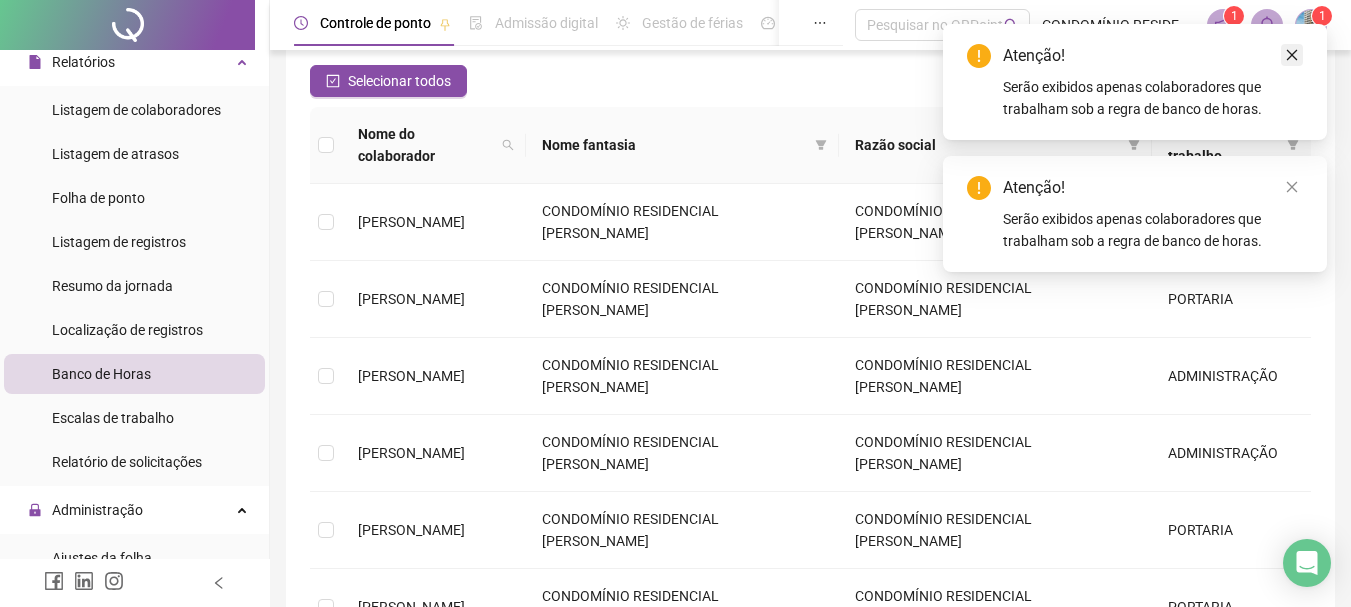 click at bounding box center (1292, 55) 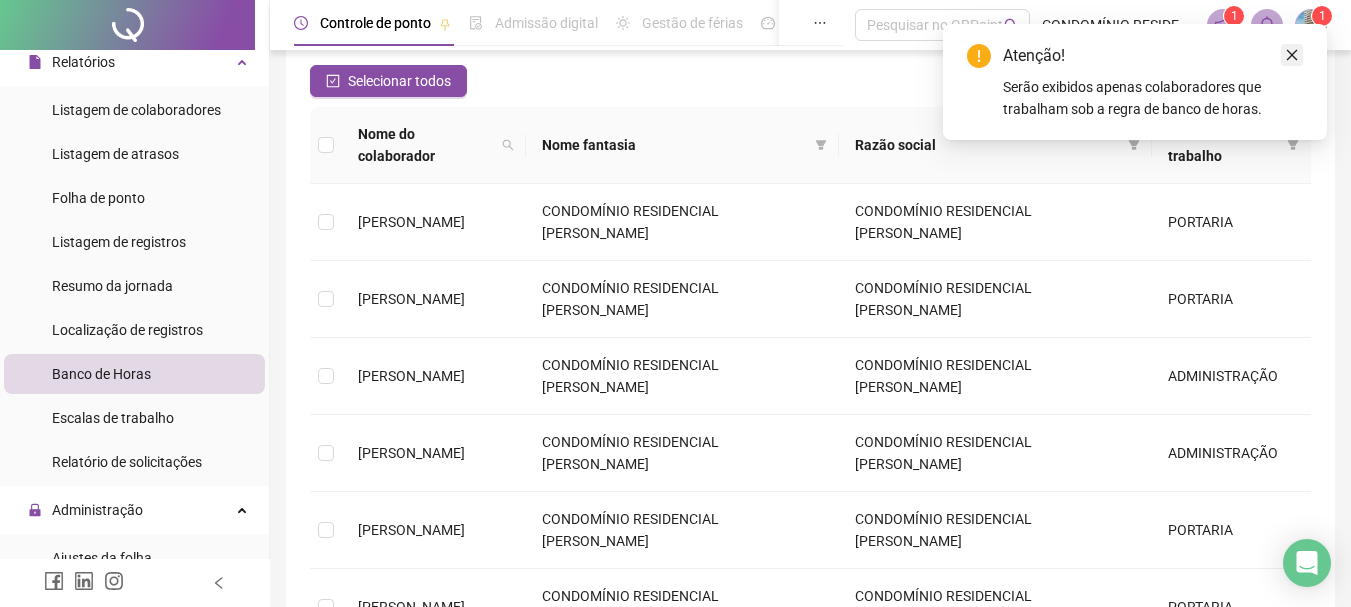 click 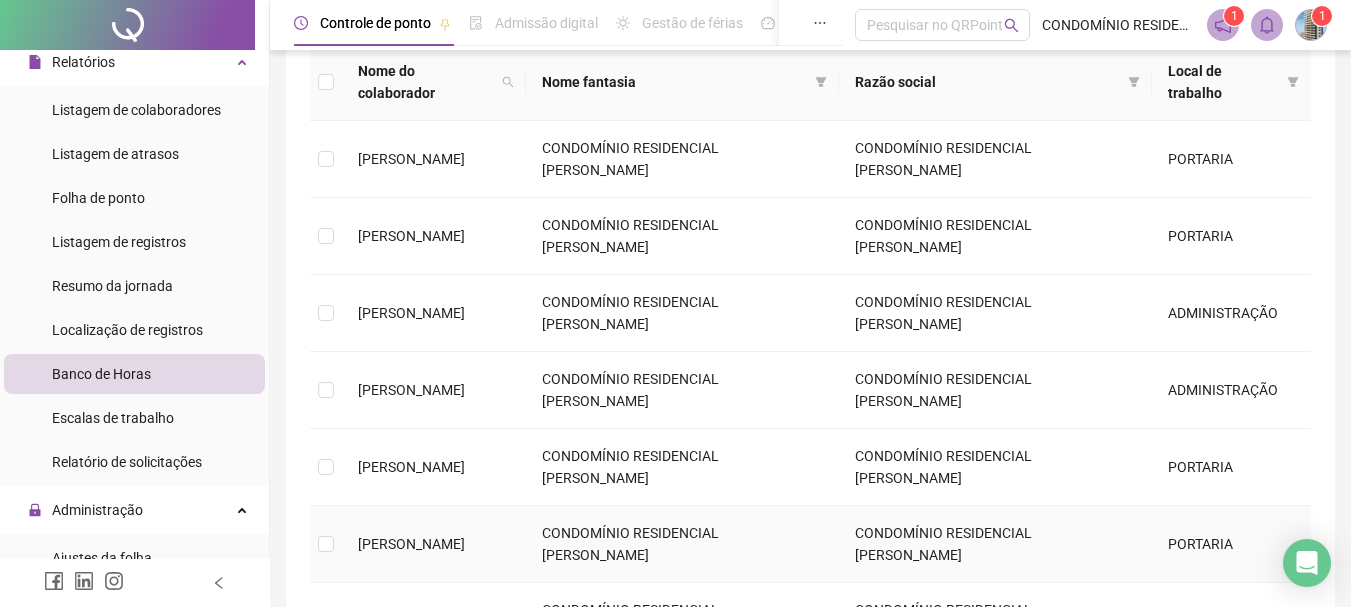 scroll, scrollTop: 100, scrollLeft: 0, axis: vertical 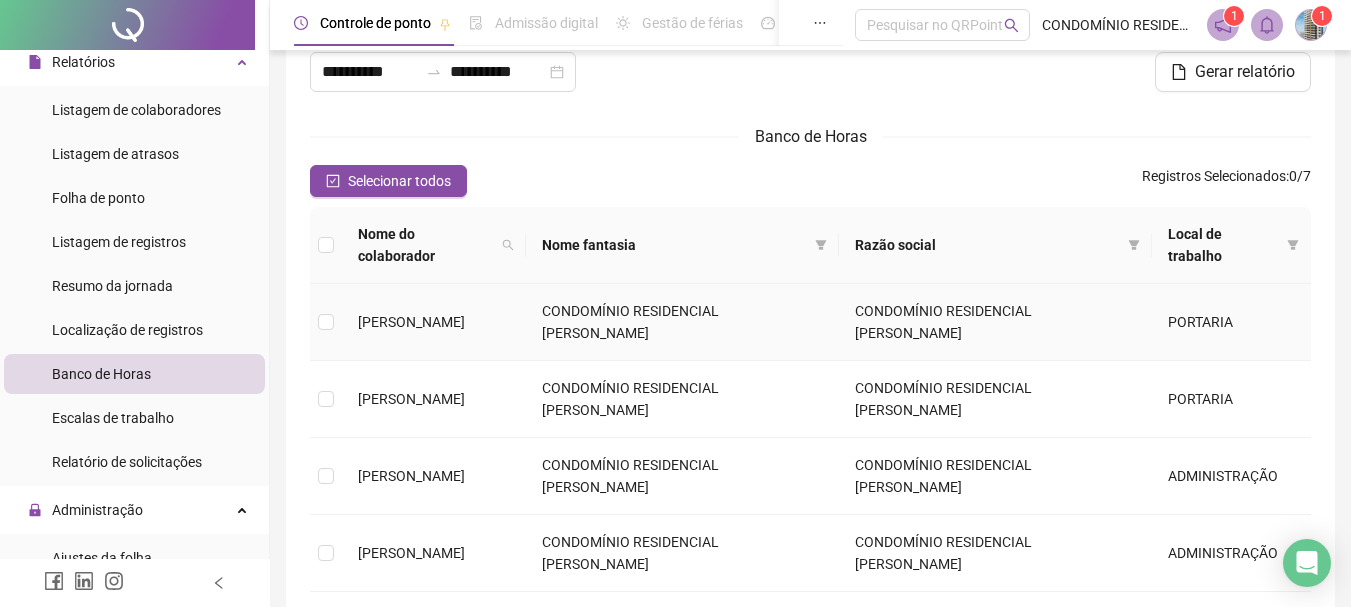 click on "[PERSON_NAME]" at bounding box center (411, 322) 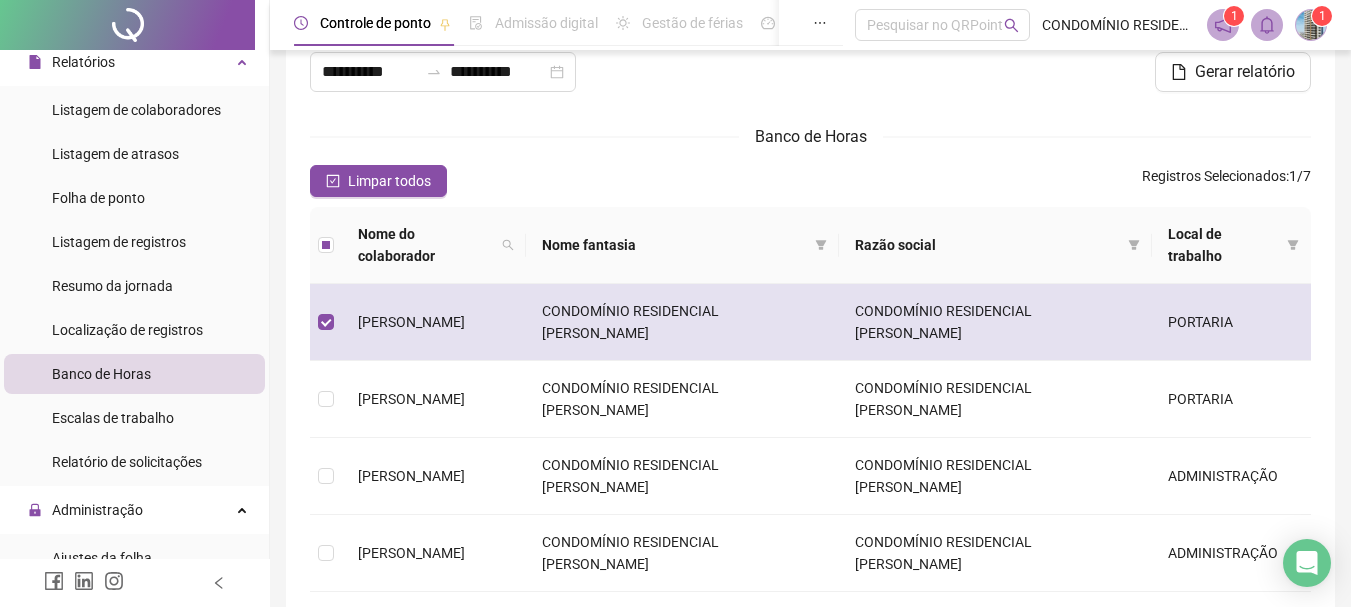 click on "[PERSON_NAME]" at bounding box center [411, 322] 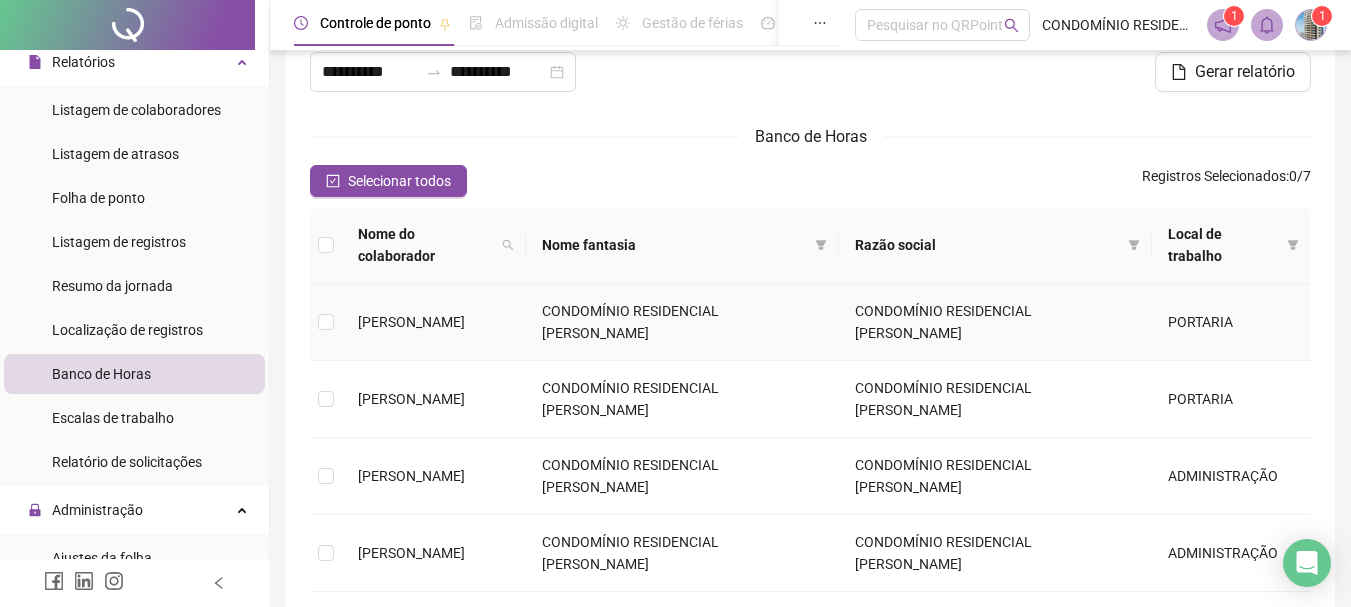click on "[PERSON_NAME]" at bounding box center [411, 322] 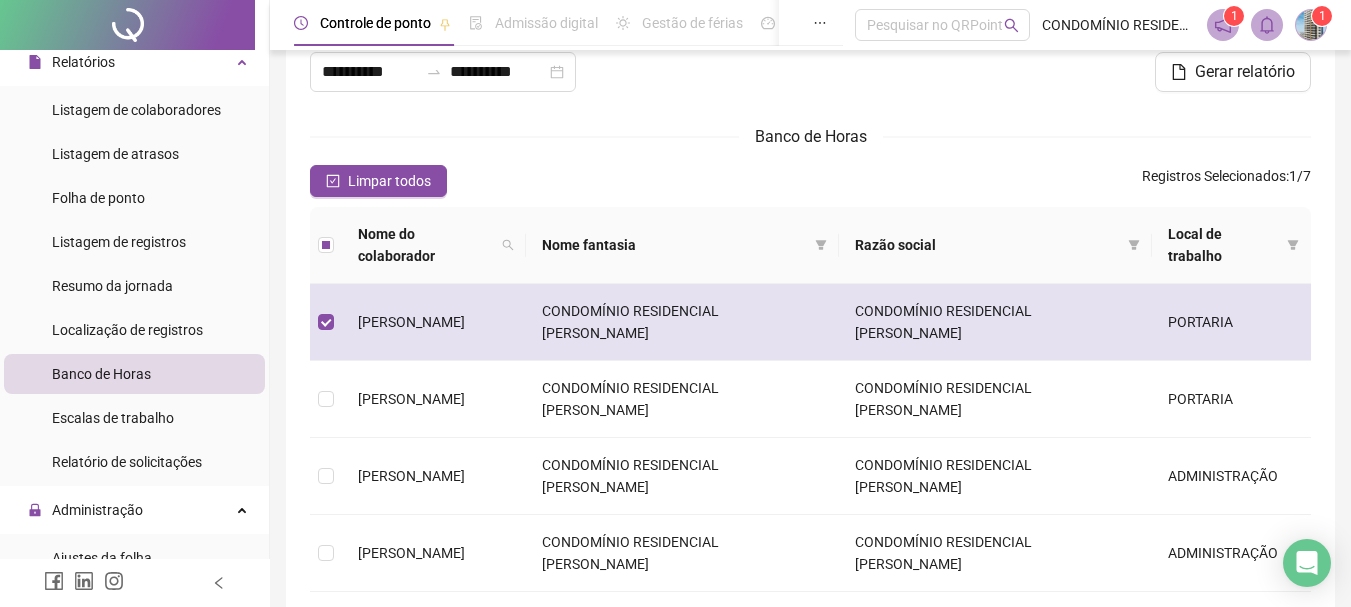 click at bounding box center [326, 322] 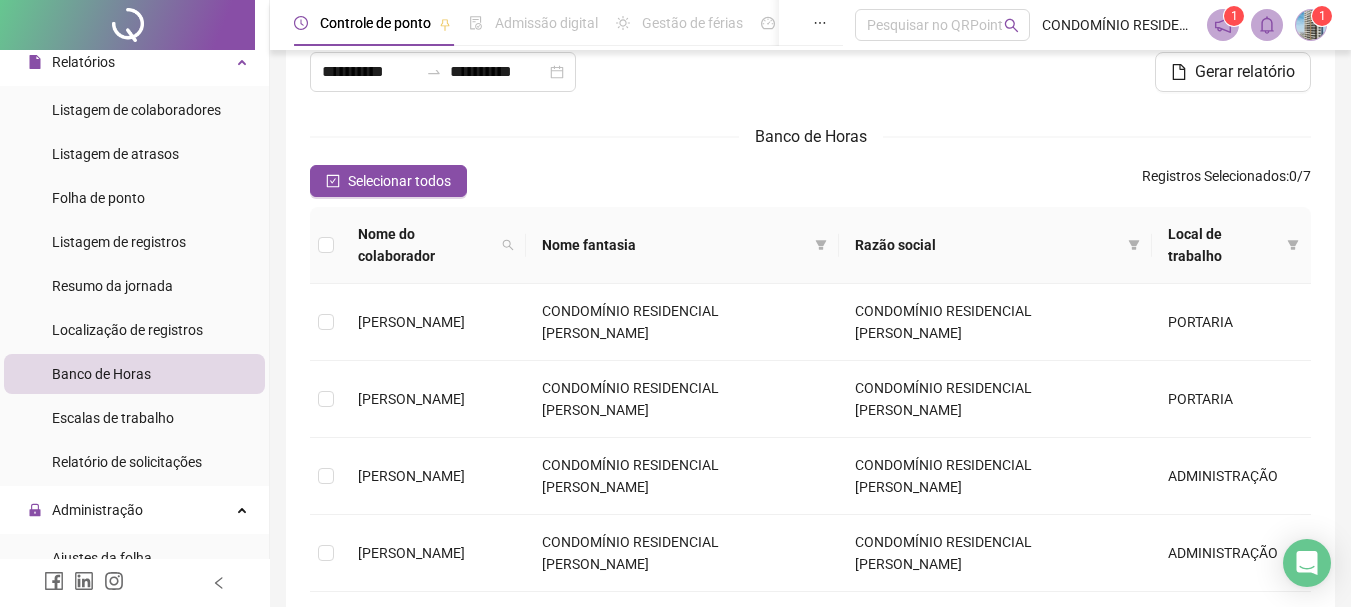 scroll, scrollTop: 0, scrollLeft: 0, axis: both 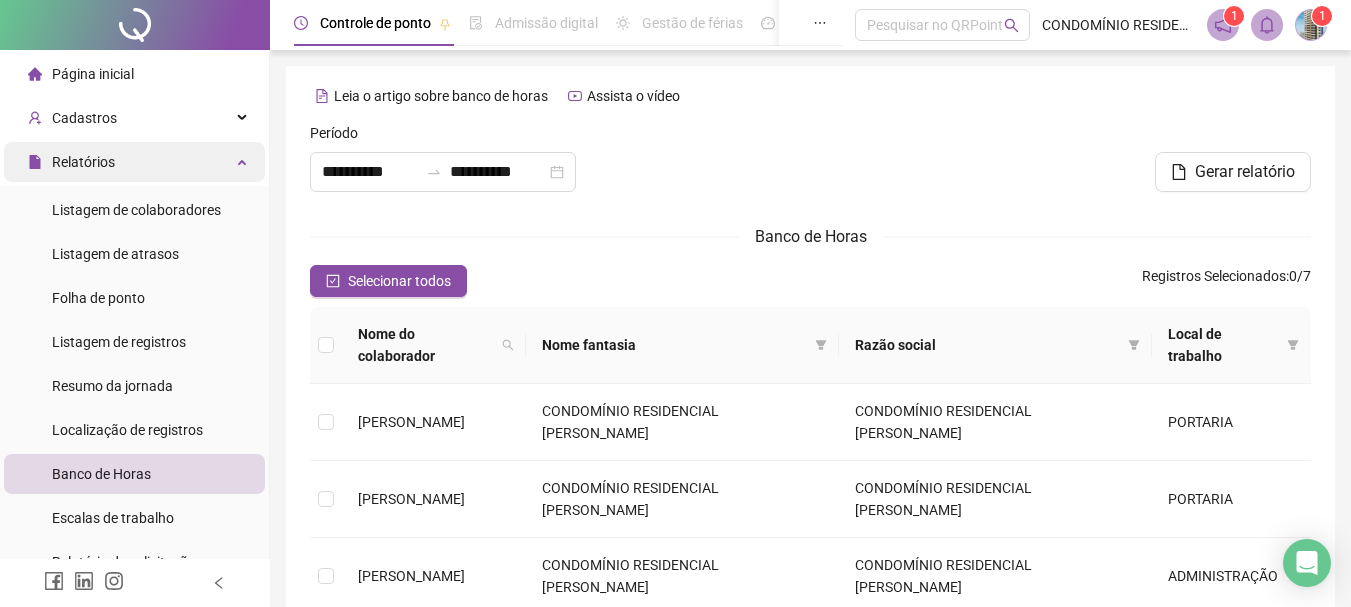 click on "Relatórios" at bounding box center (134, 162) 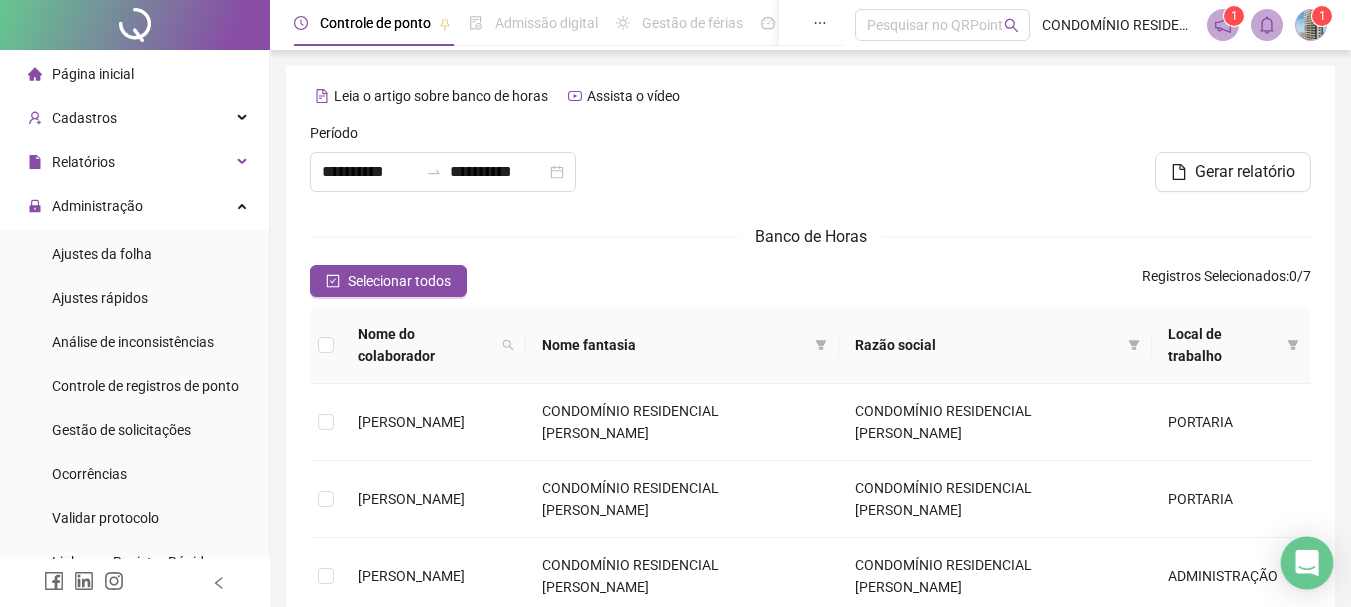 click 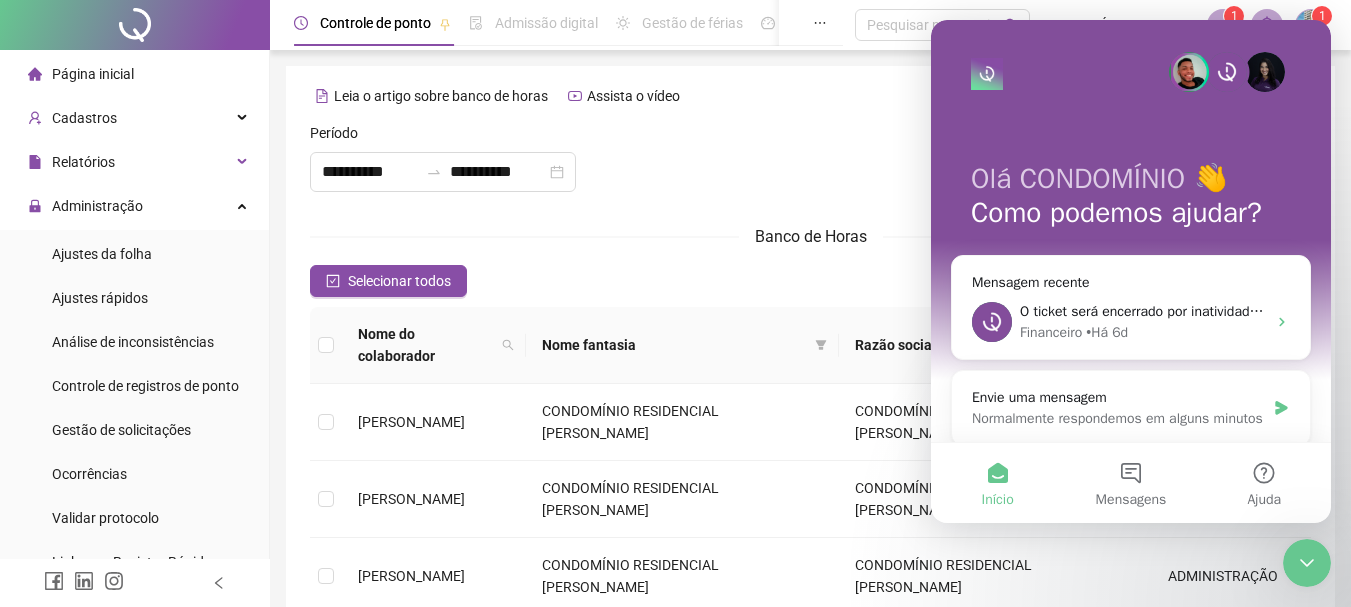 scroll, scrollTop: 0, scrollLeft: 0, axis: both 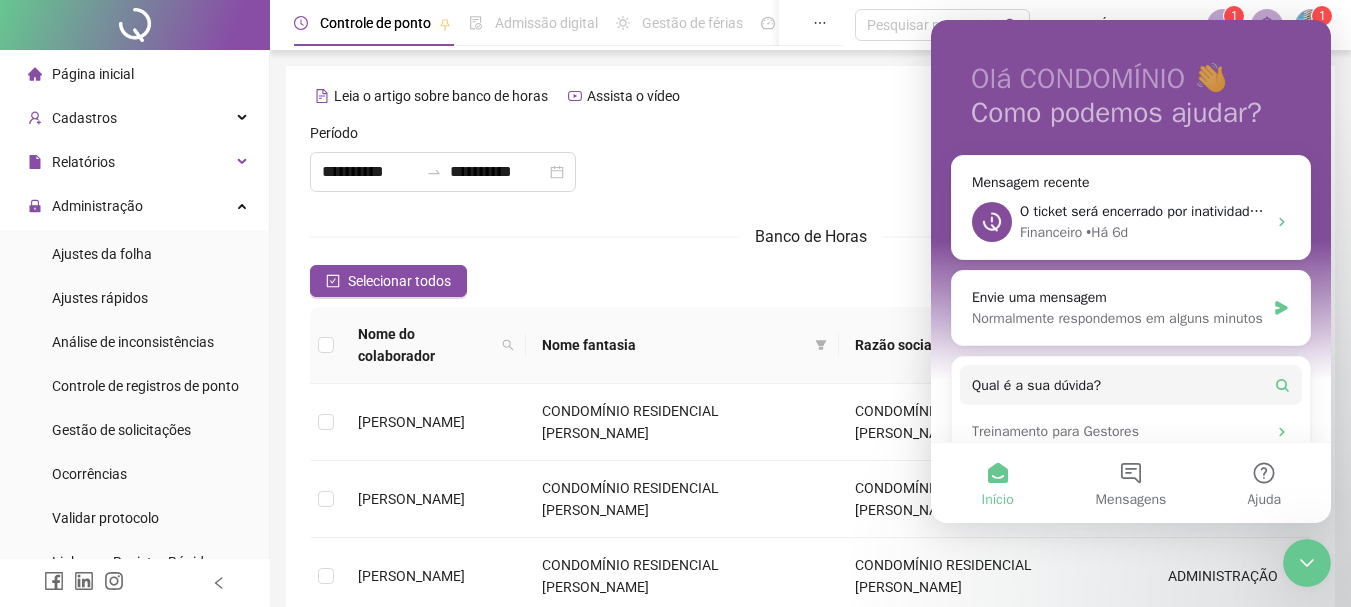 click at bounding box center (1307, 563) 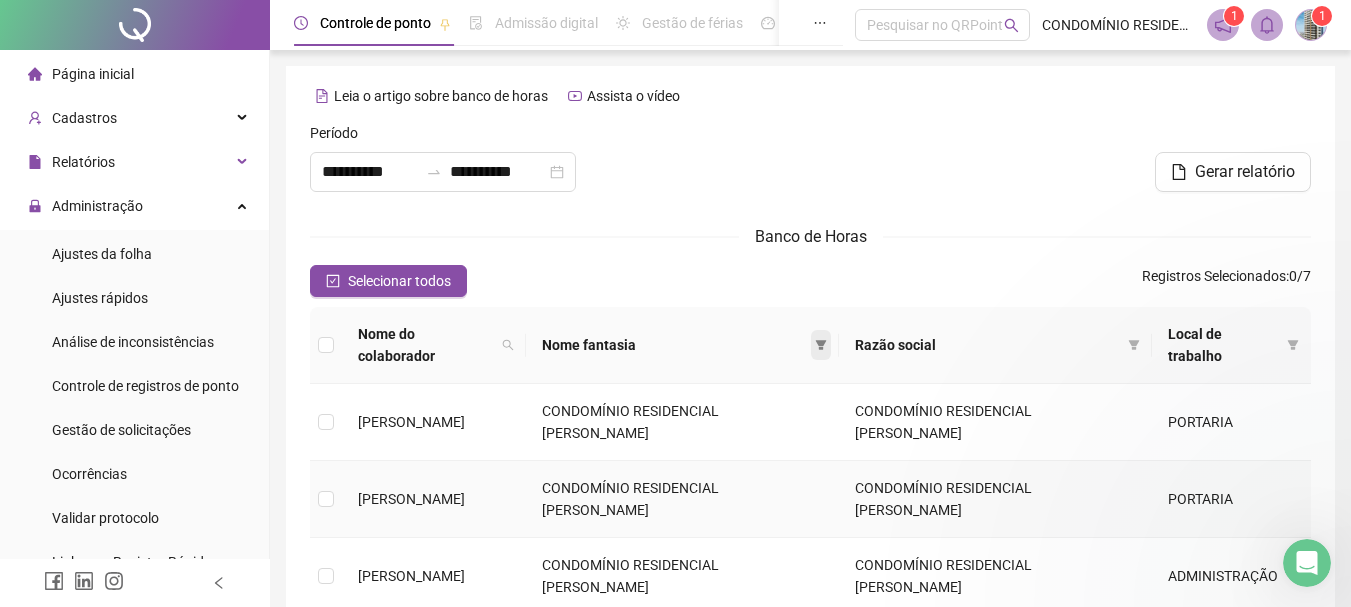 scroll, scrollTop: 0, scrollLeft: 0, axis: both 